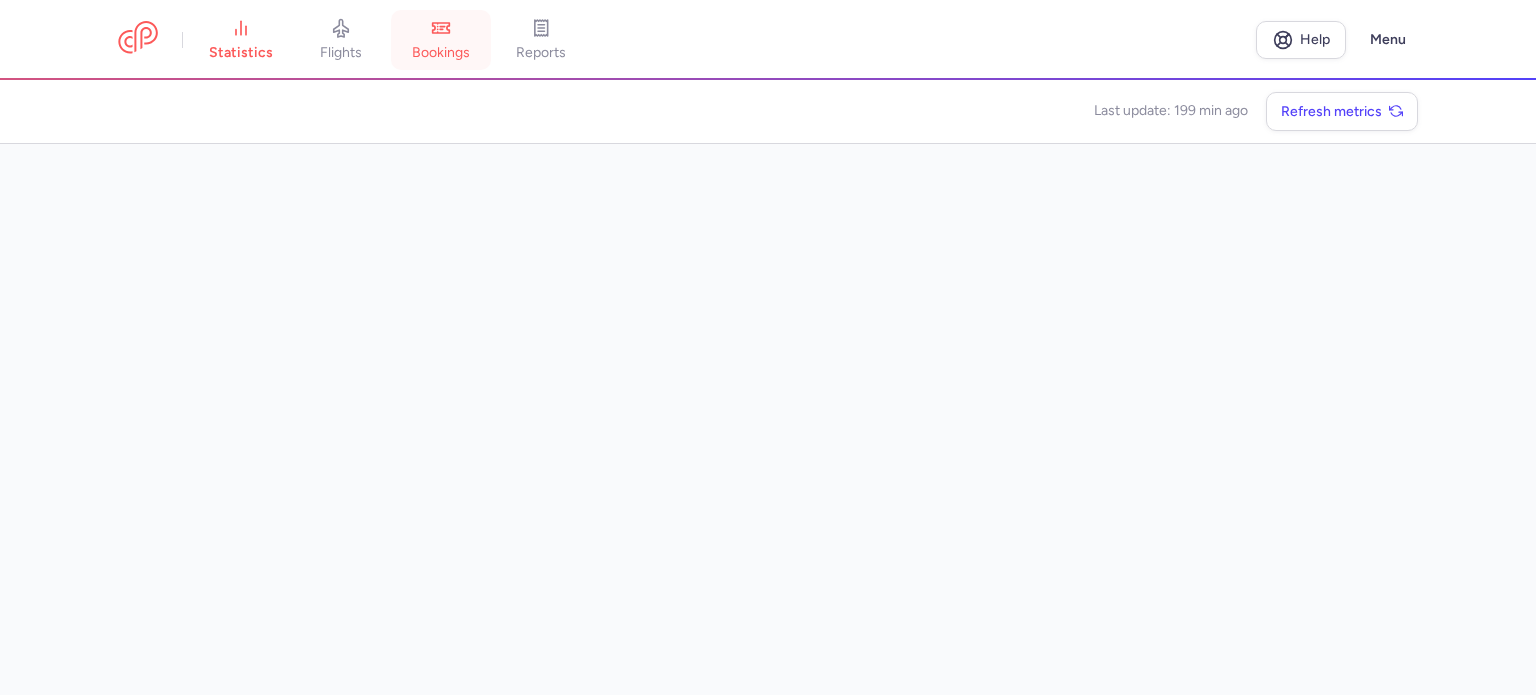 scroll, scrollTop: 0, scrollLeft: 0, axis: both 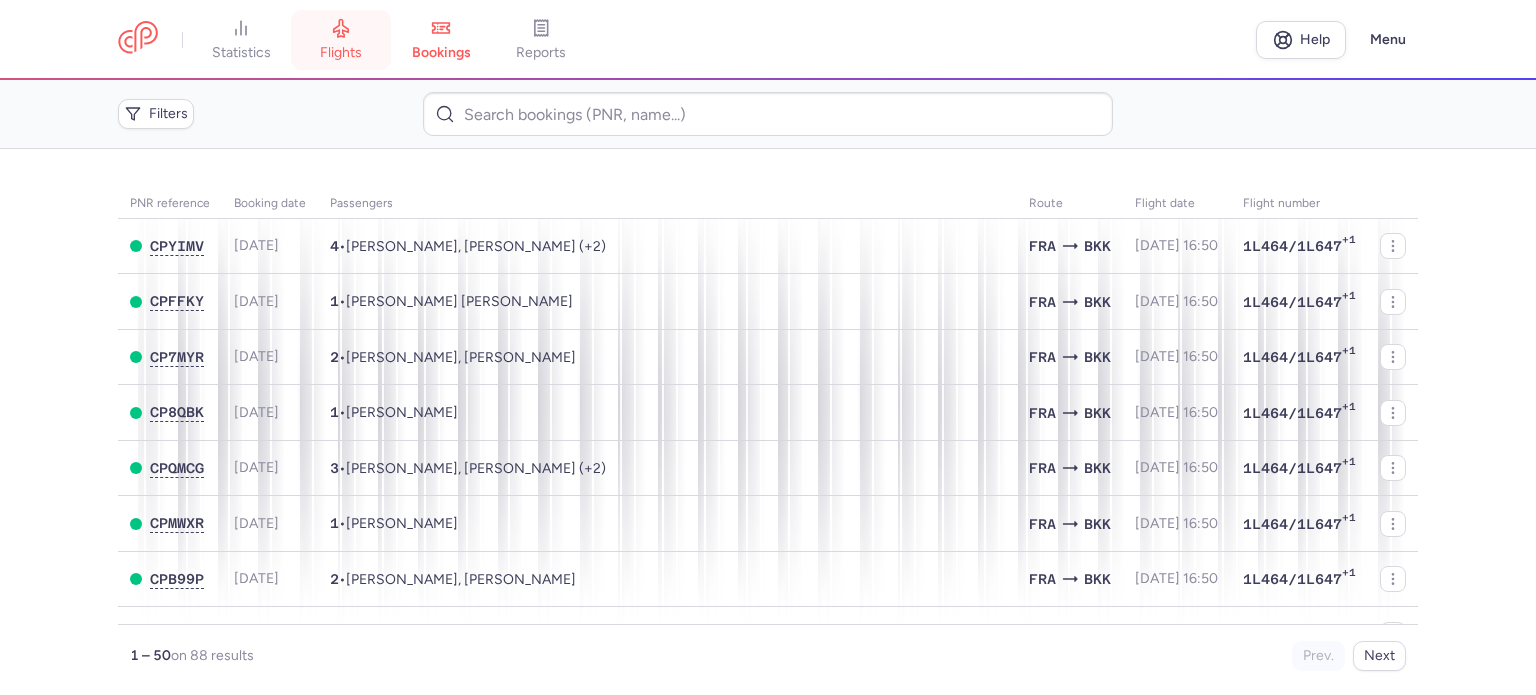 click on "flights" at bounding box center (341, 40) 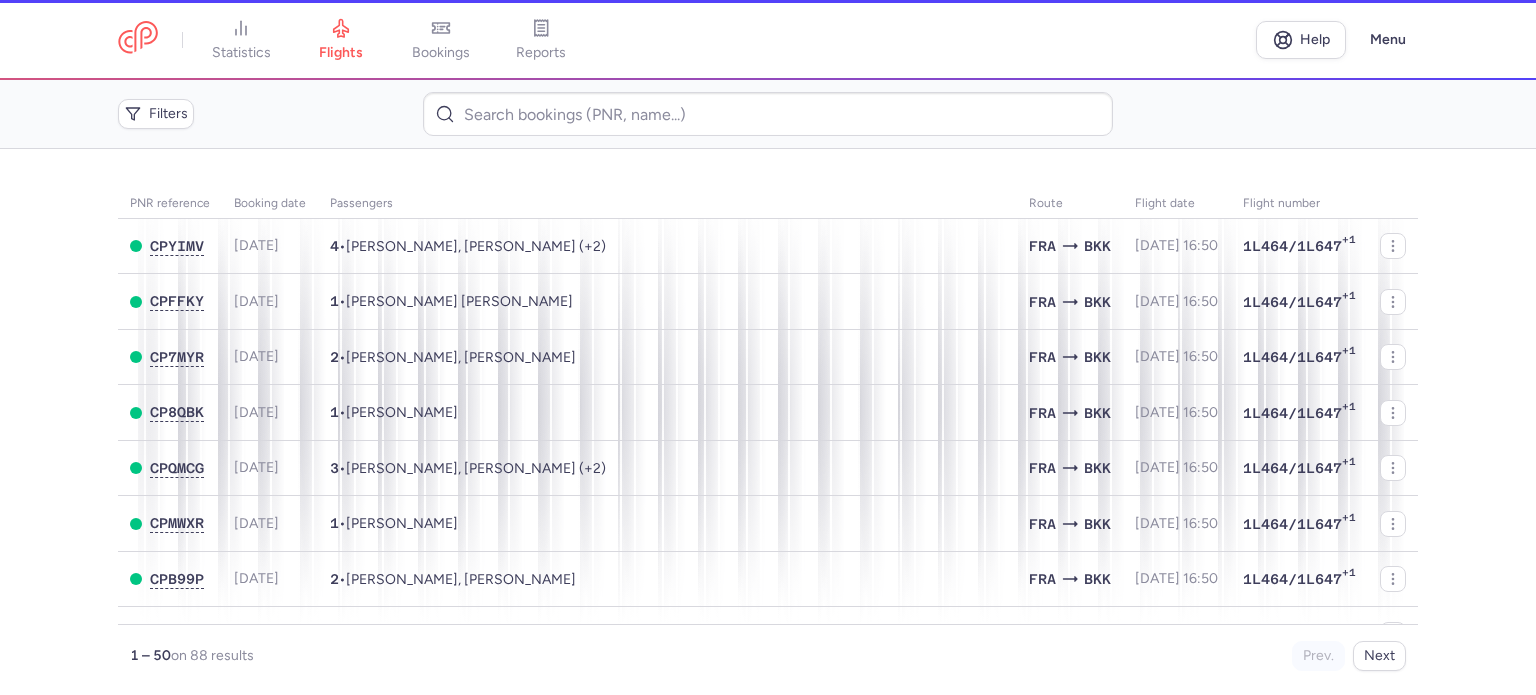 click on "statistics" at bounding box center (241, 40) 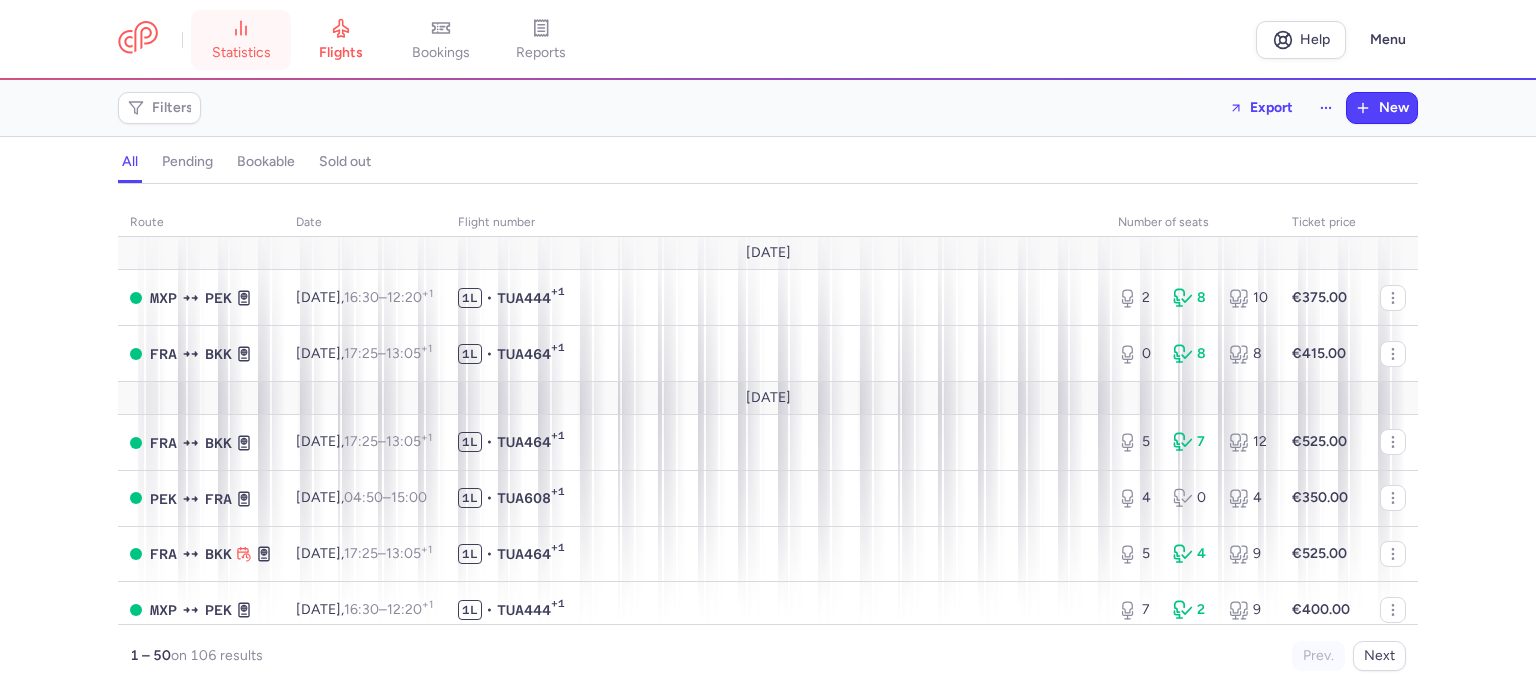 click 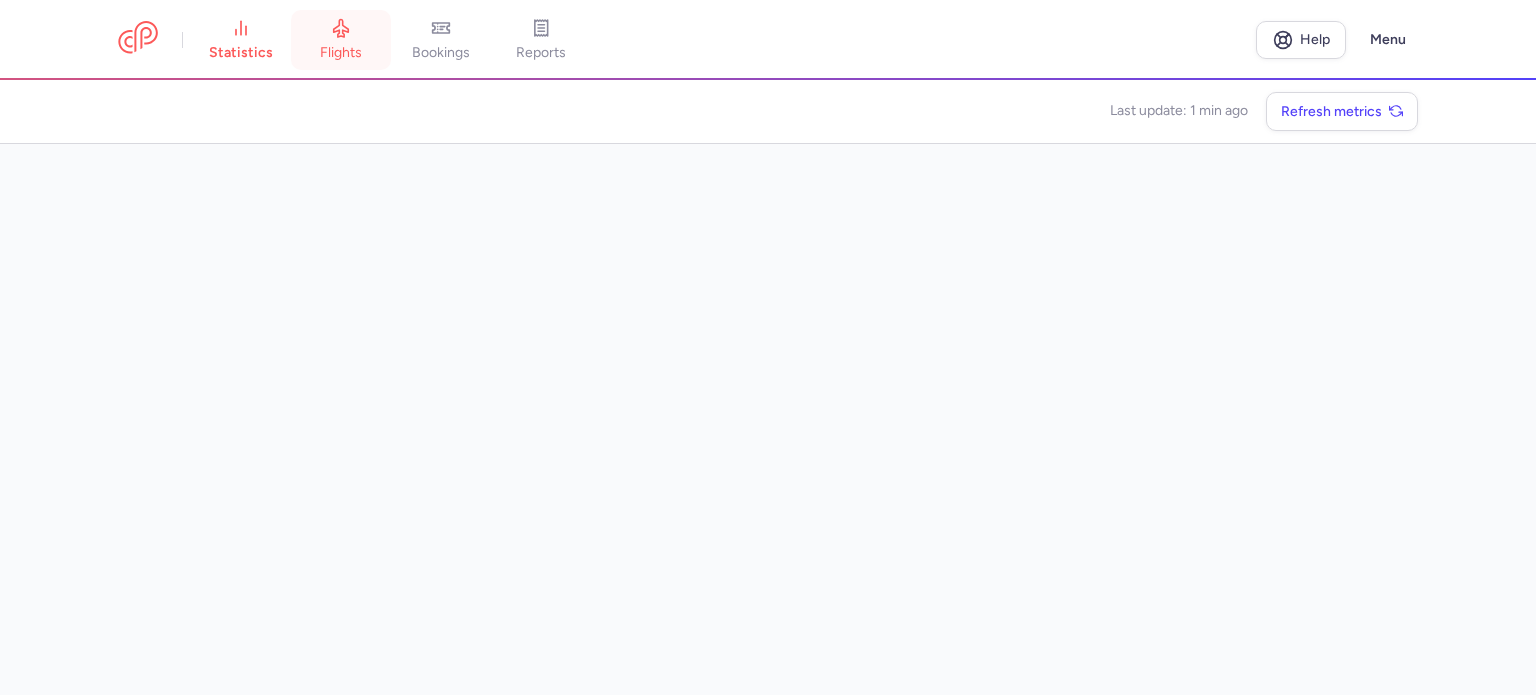 click on "flights" at bounding box center (341, 40) 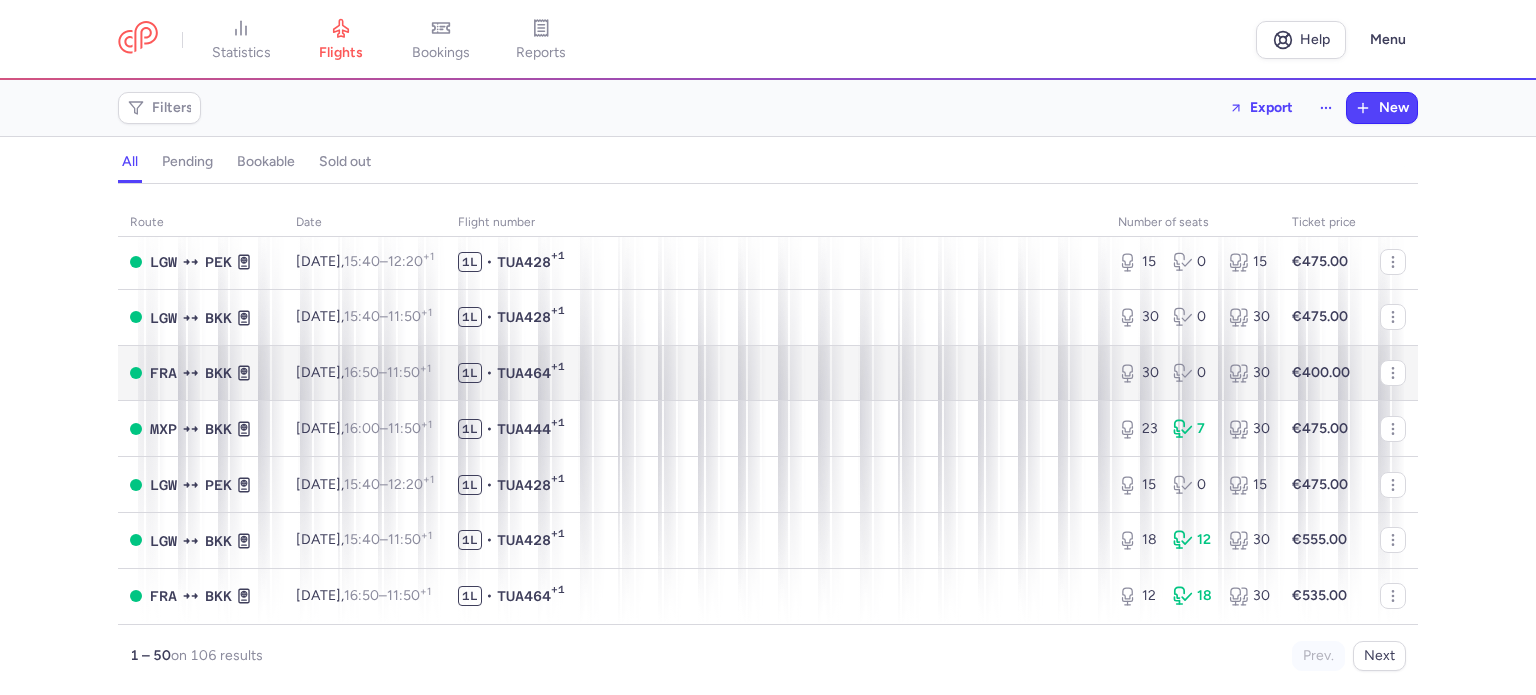 scroll, scrollTop: 2661, scrollLeft: 0, axis: vertical 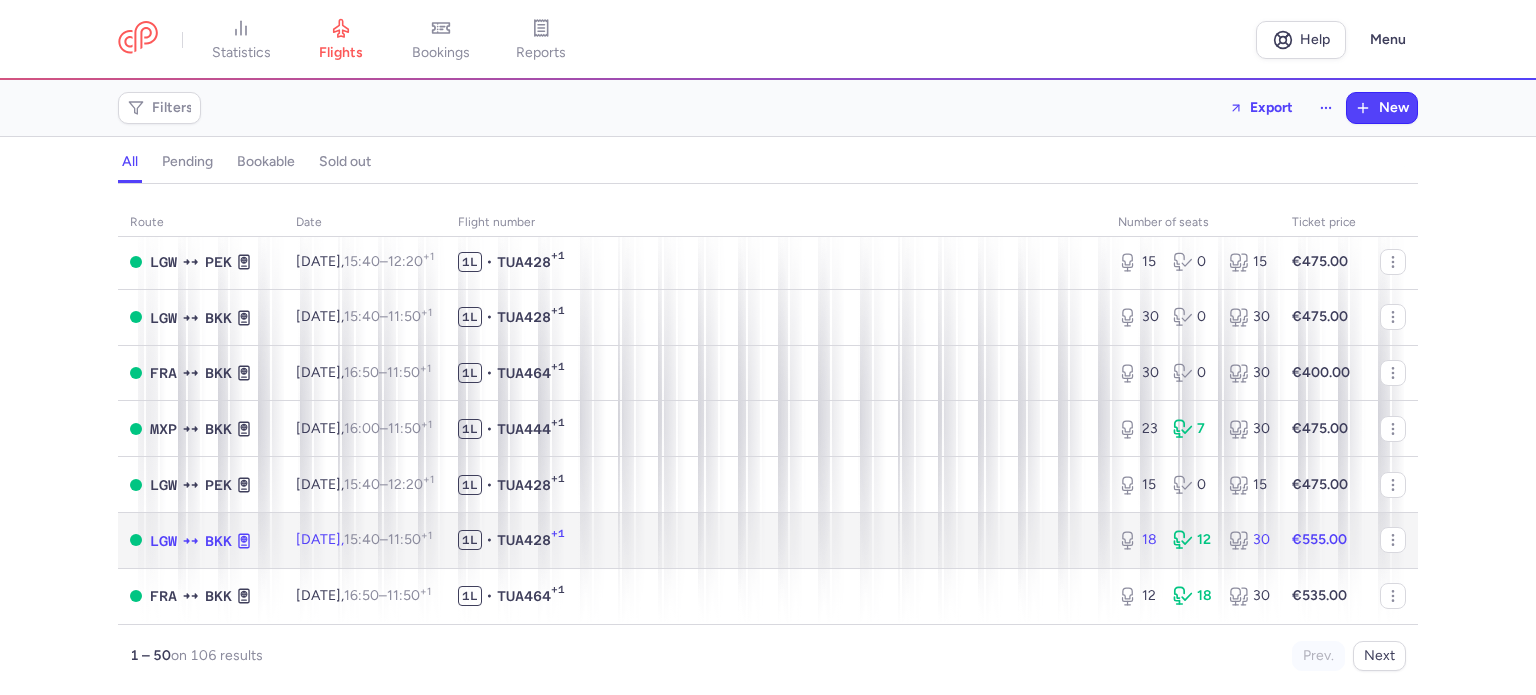 click on "€555.00" 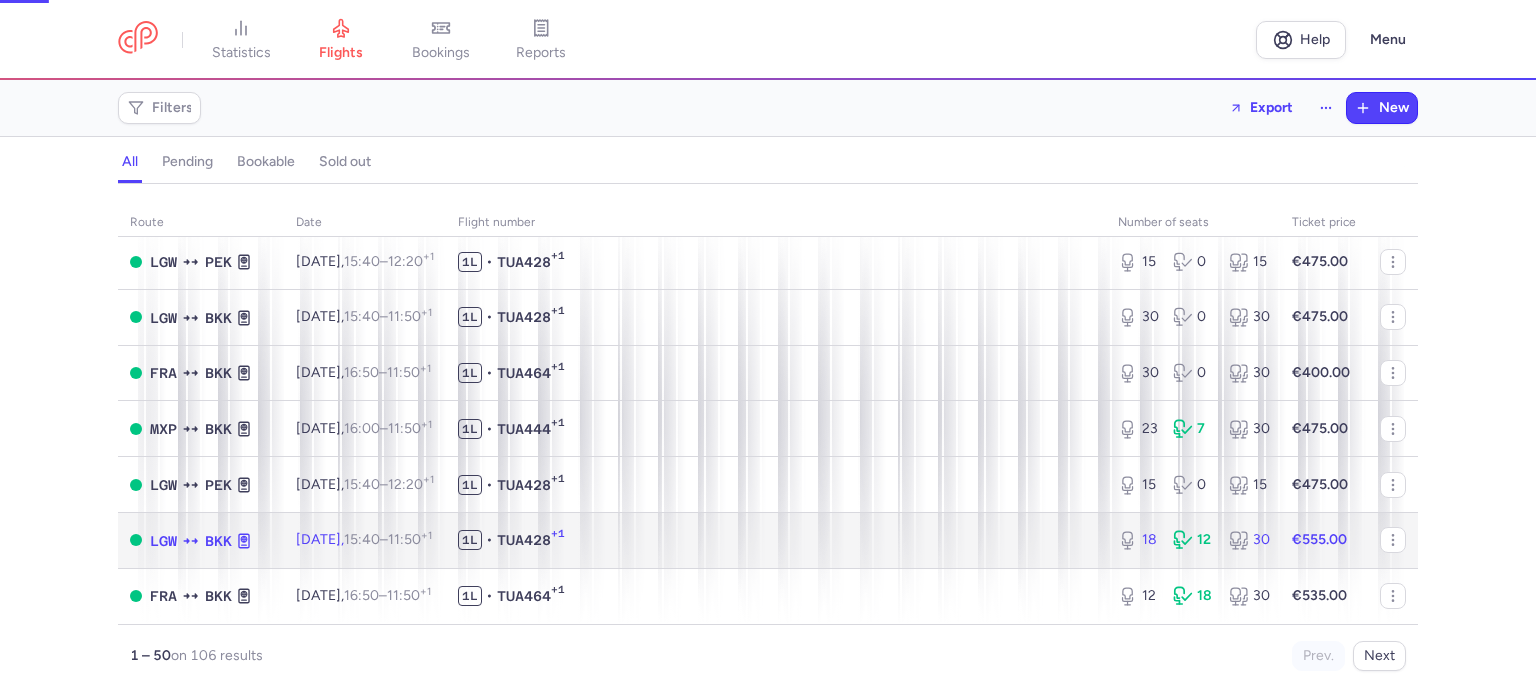 select on "days" 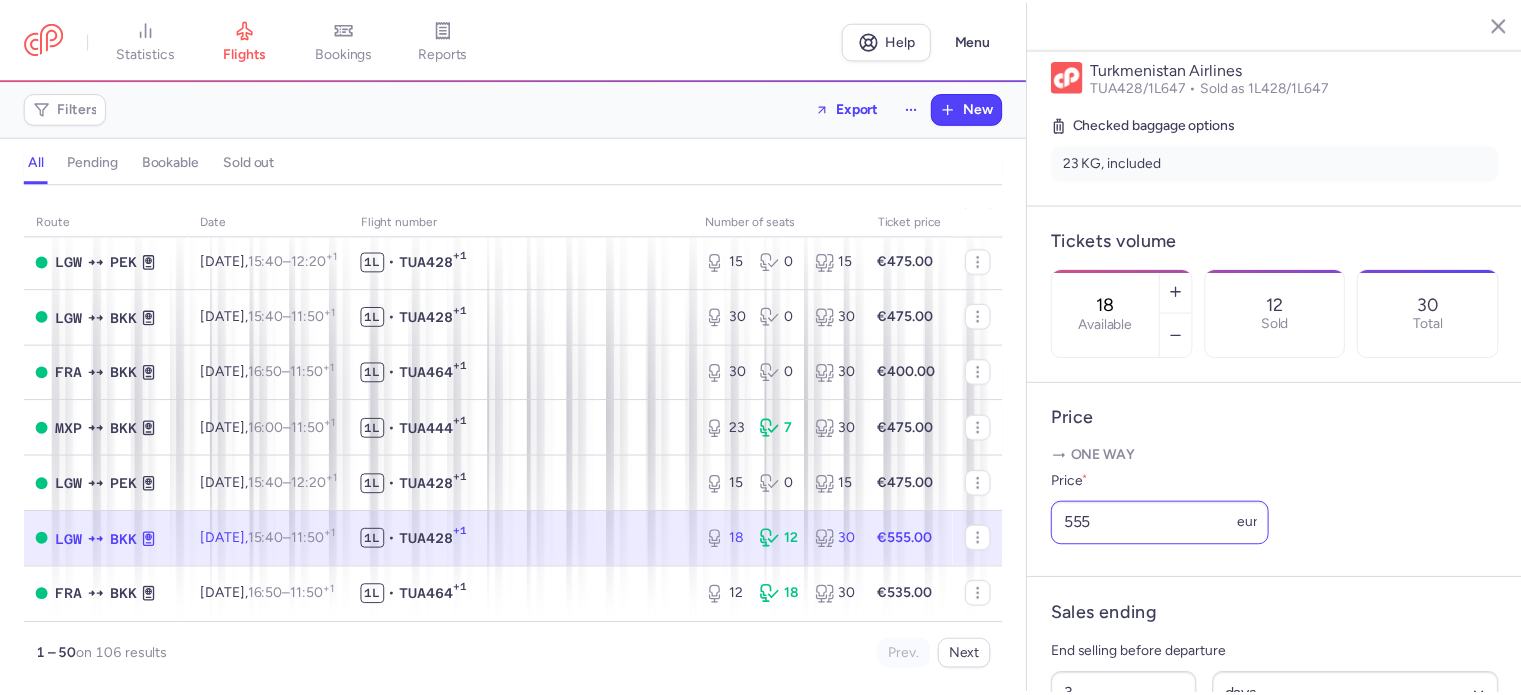 scroll, scrollTop: 500, scrollLeft: 0, axis: vertical 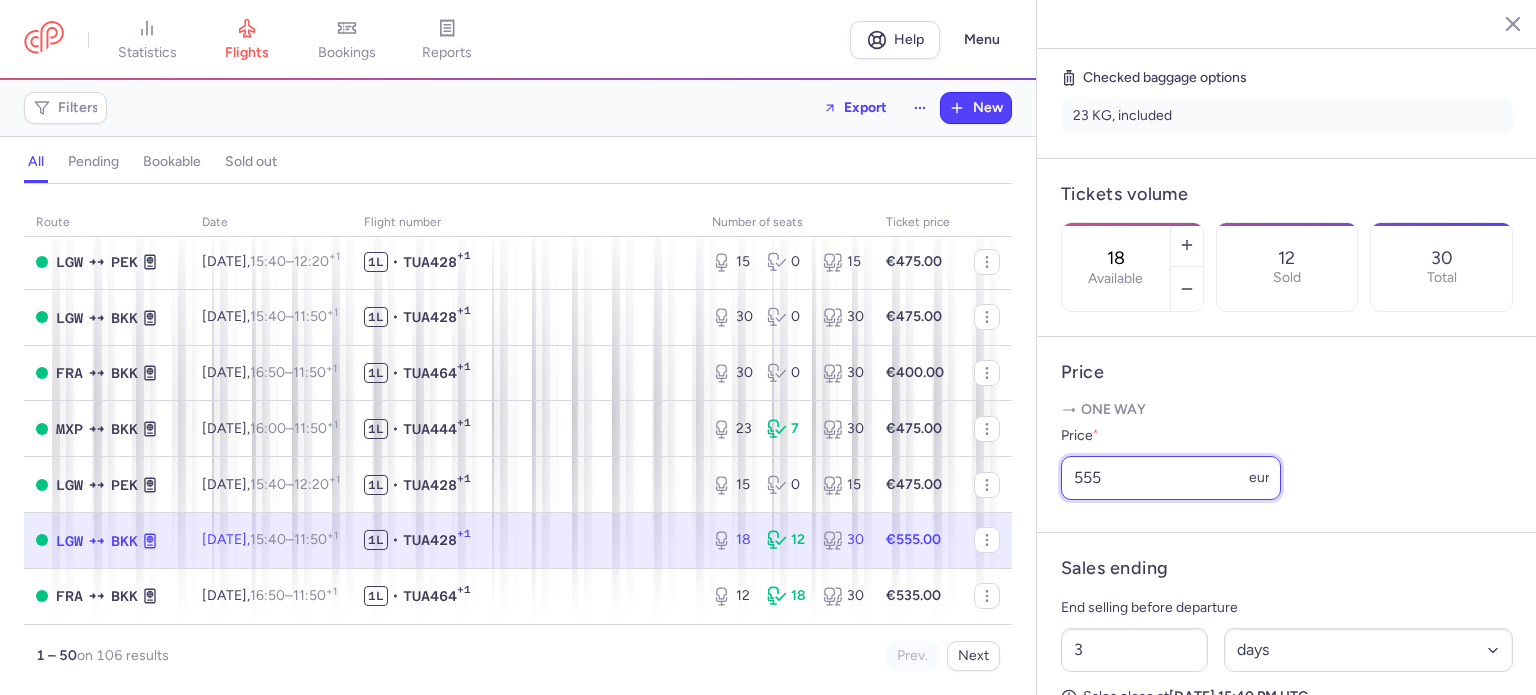 click on "555" at bounding box center [1171, 478] 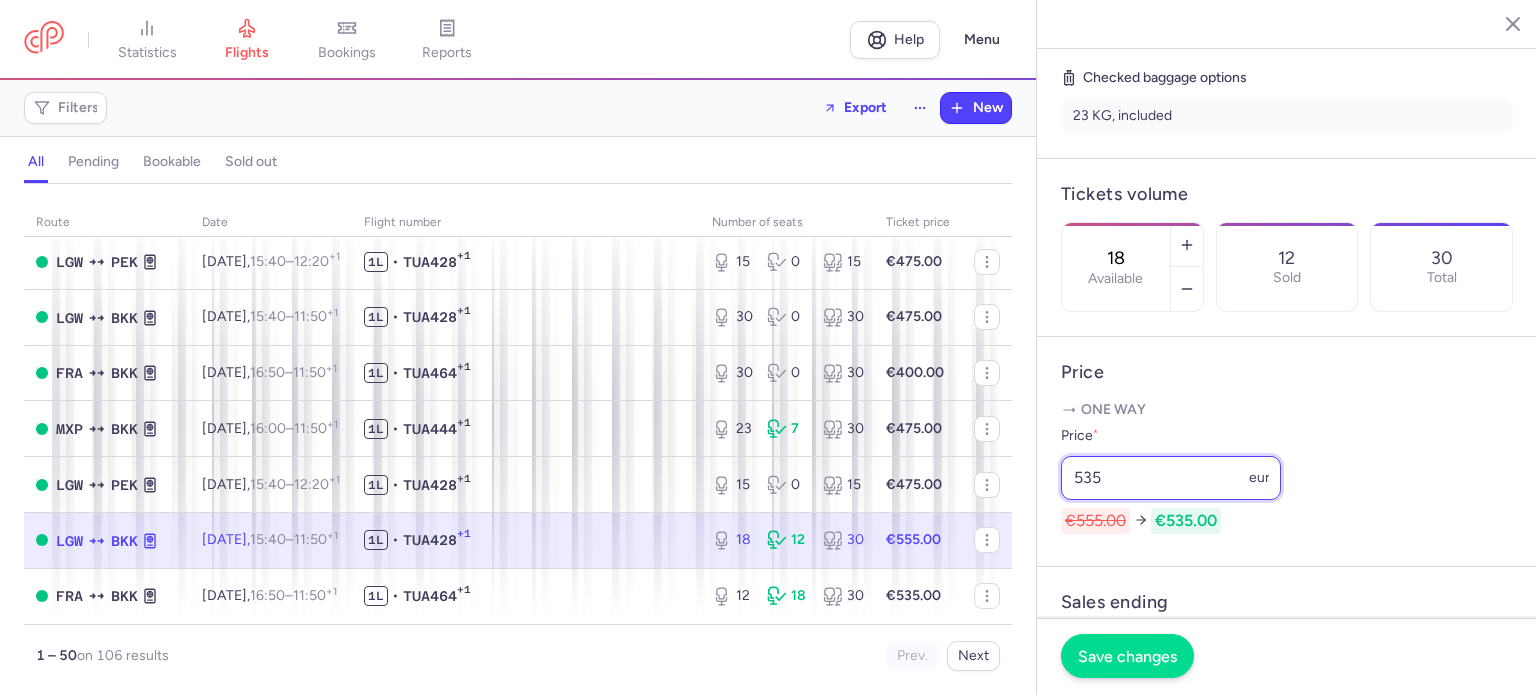 type on "535" 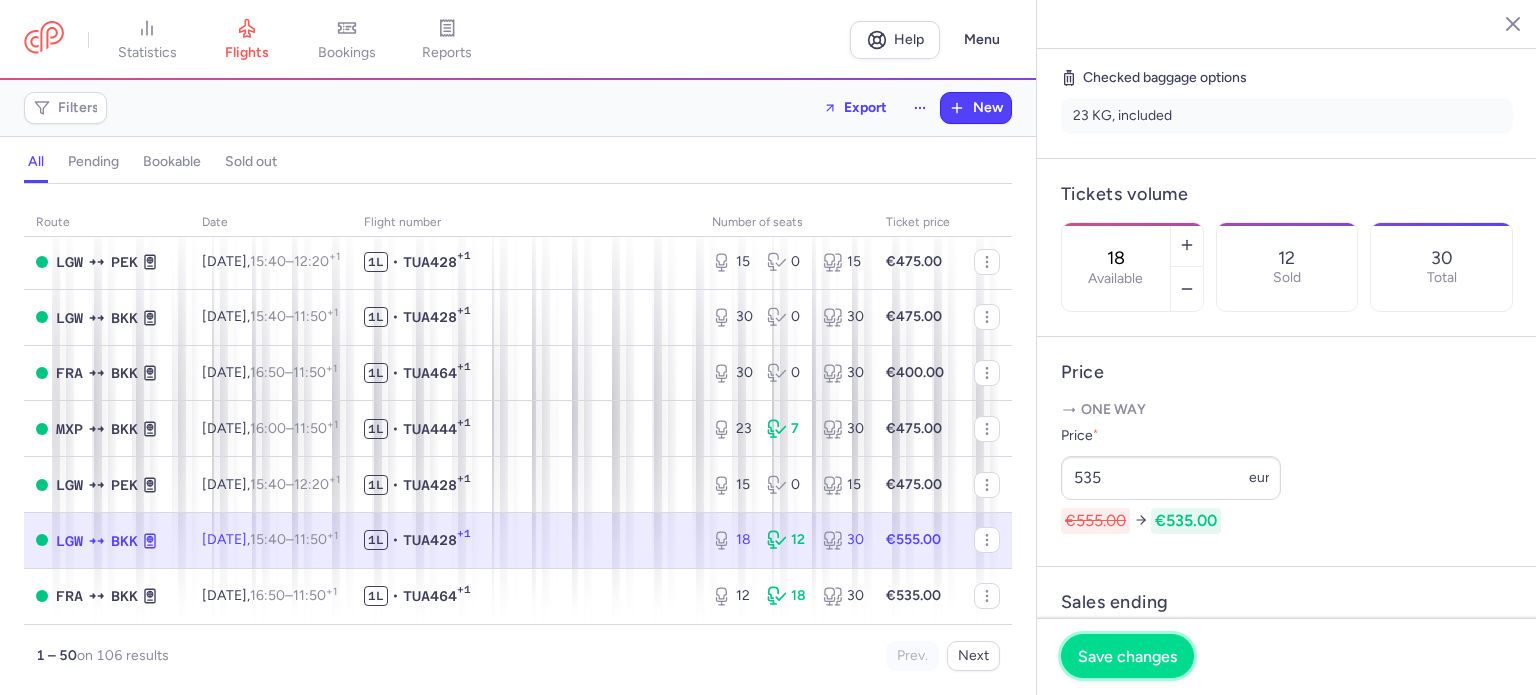 click on "Save changes" at bounding box center [1127, 656] 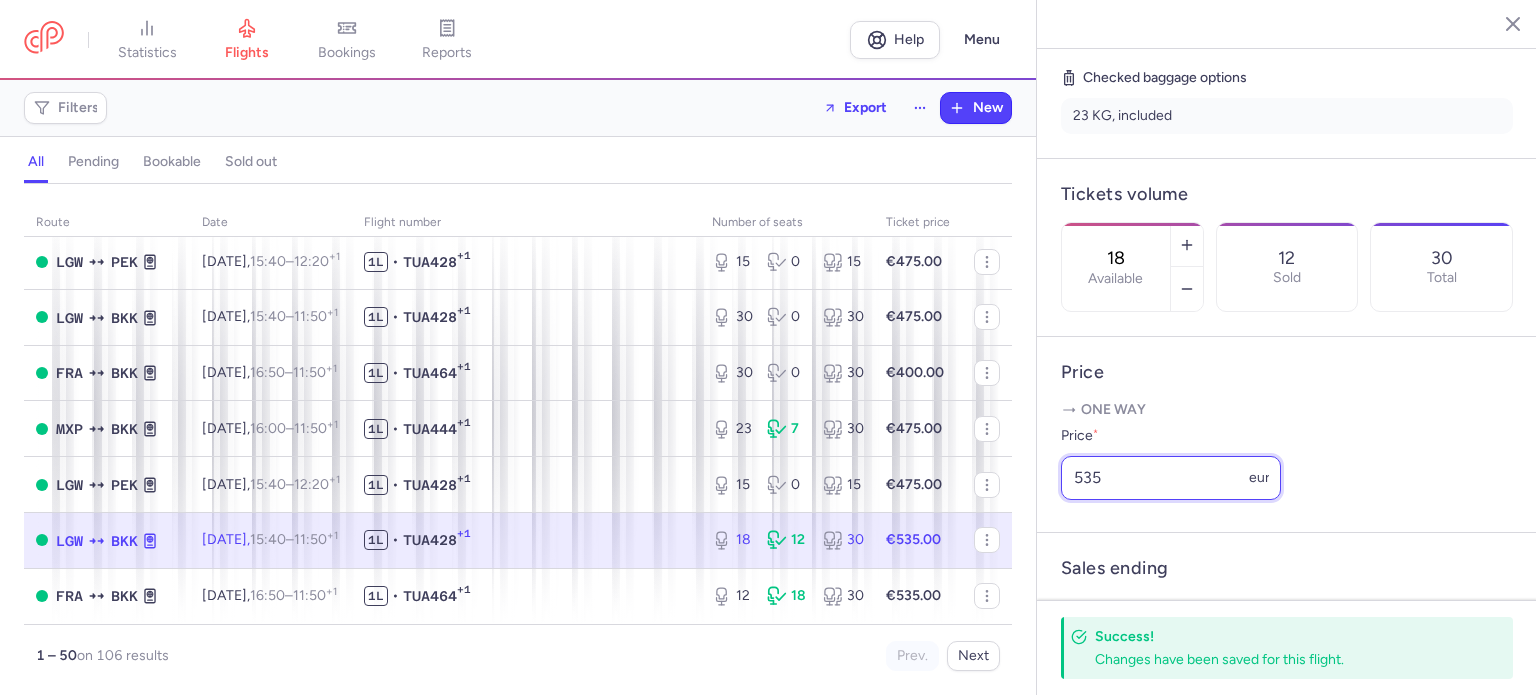 click on "535" at bounding box center (1171, 478) 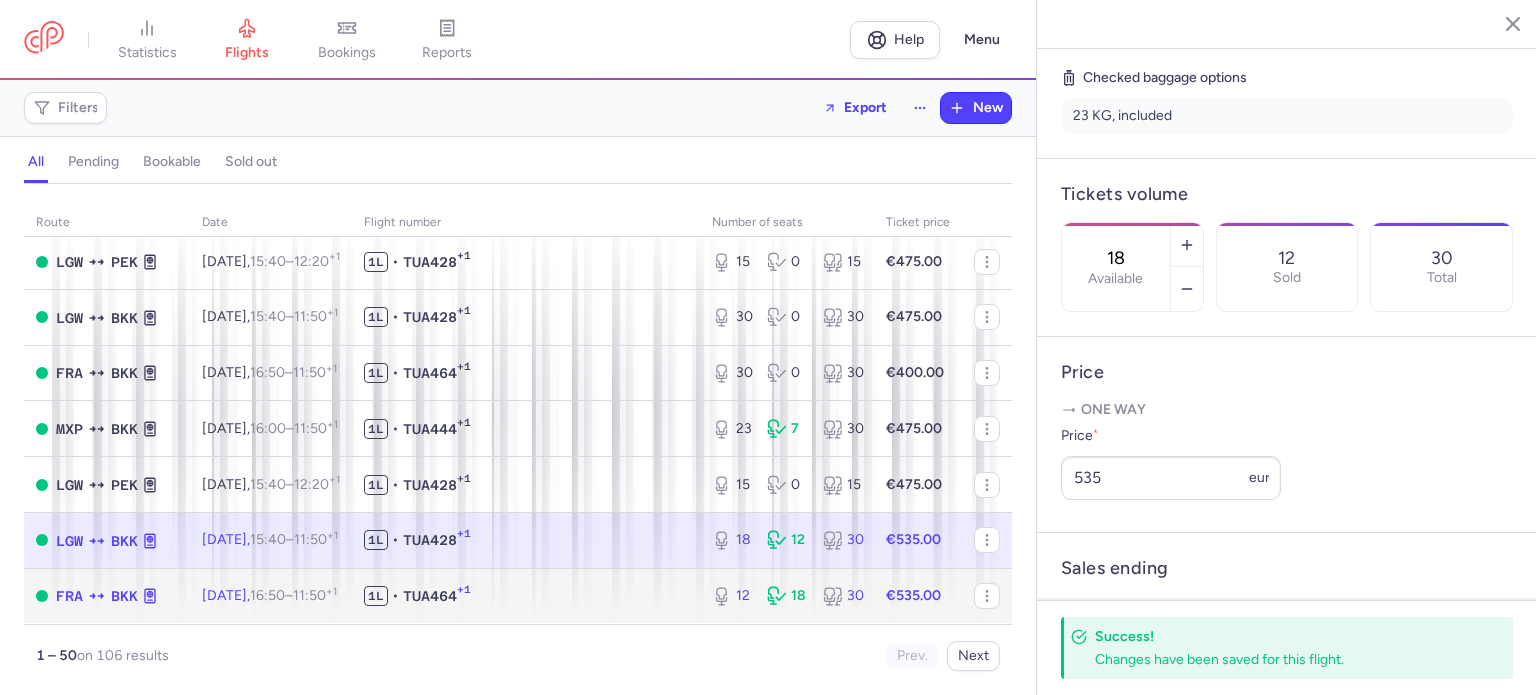 click on "€535.00" 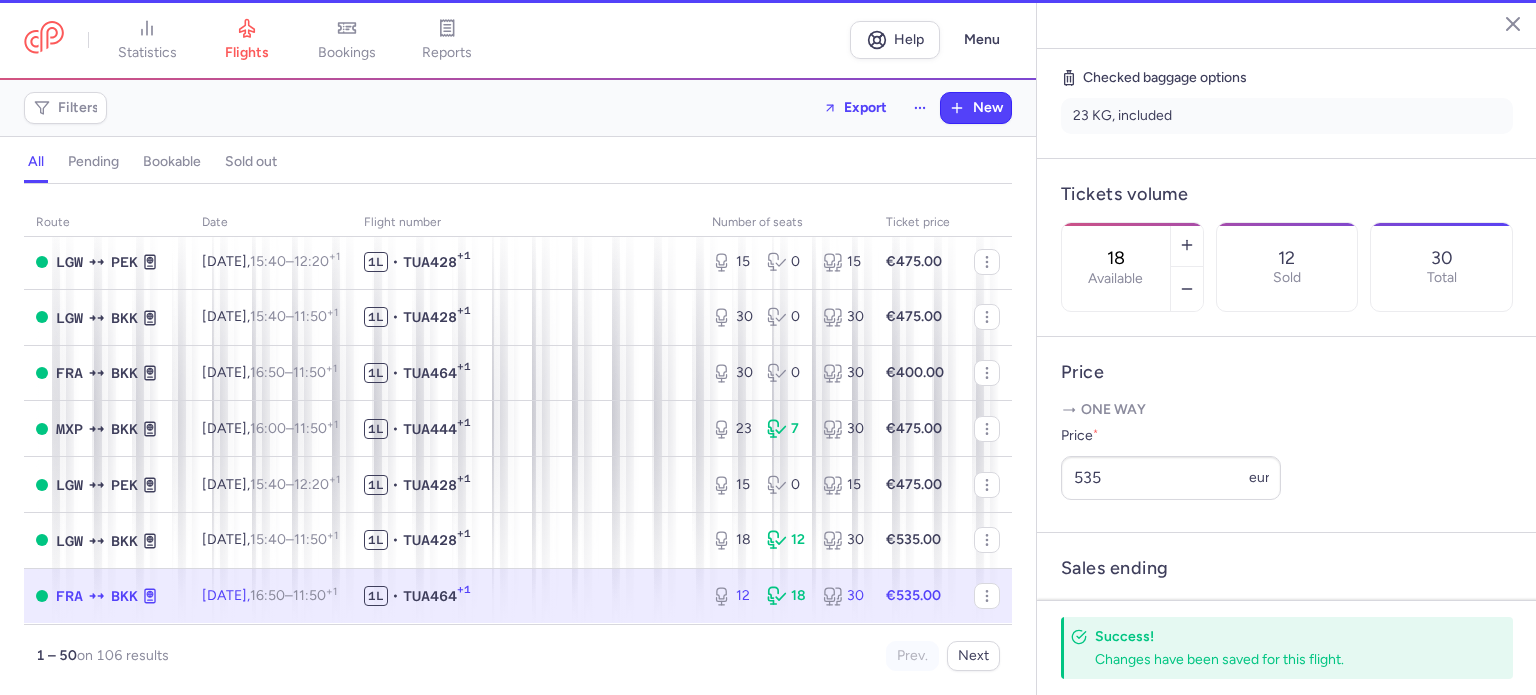 type on "12" 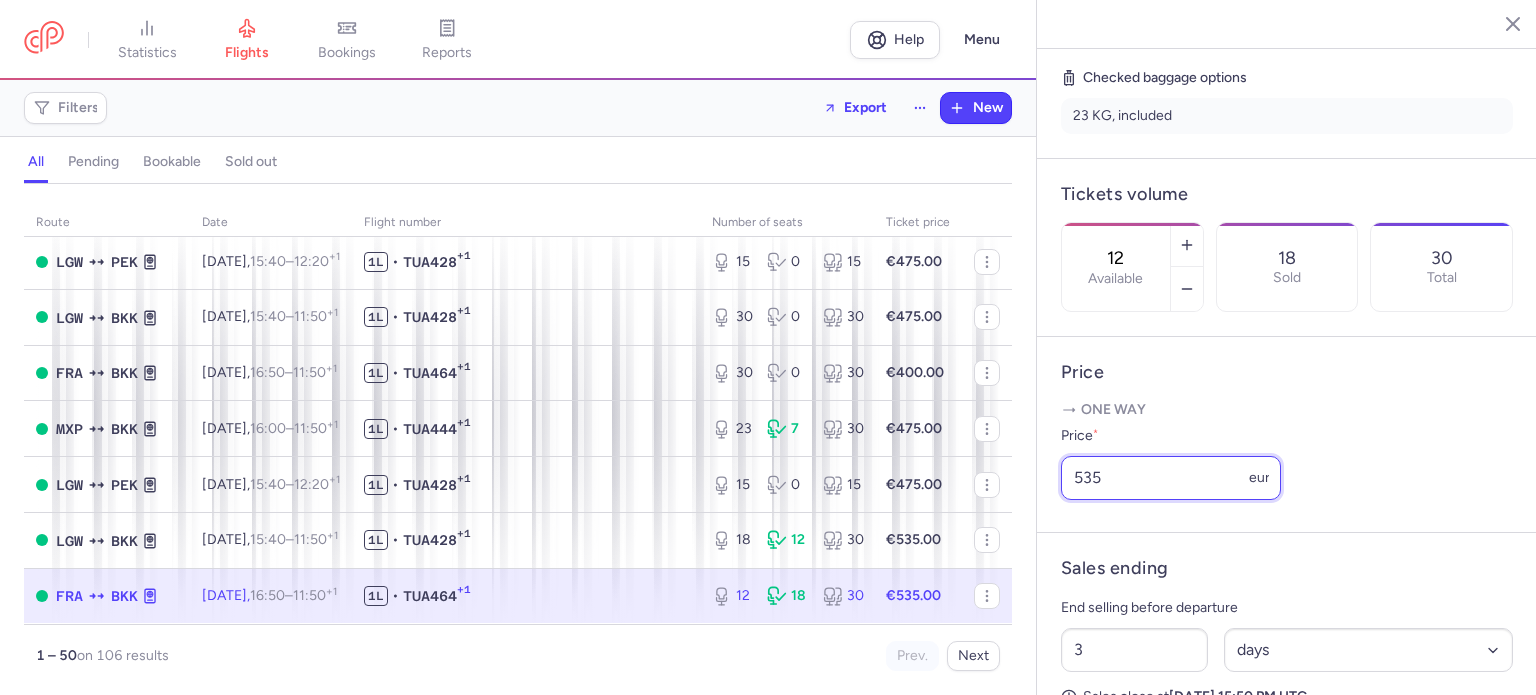 click on "535" at bounding box center [1171, 478] 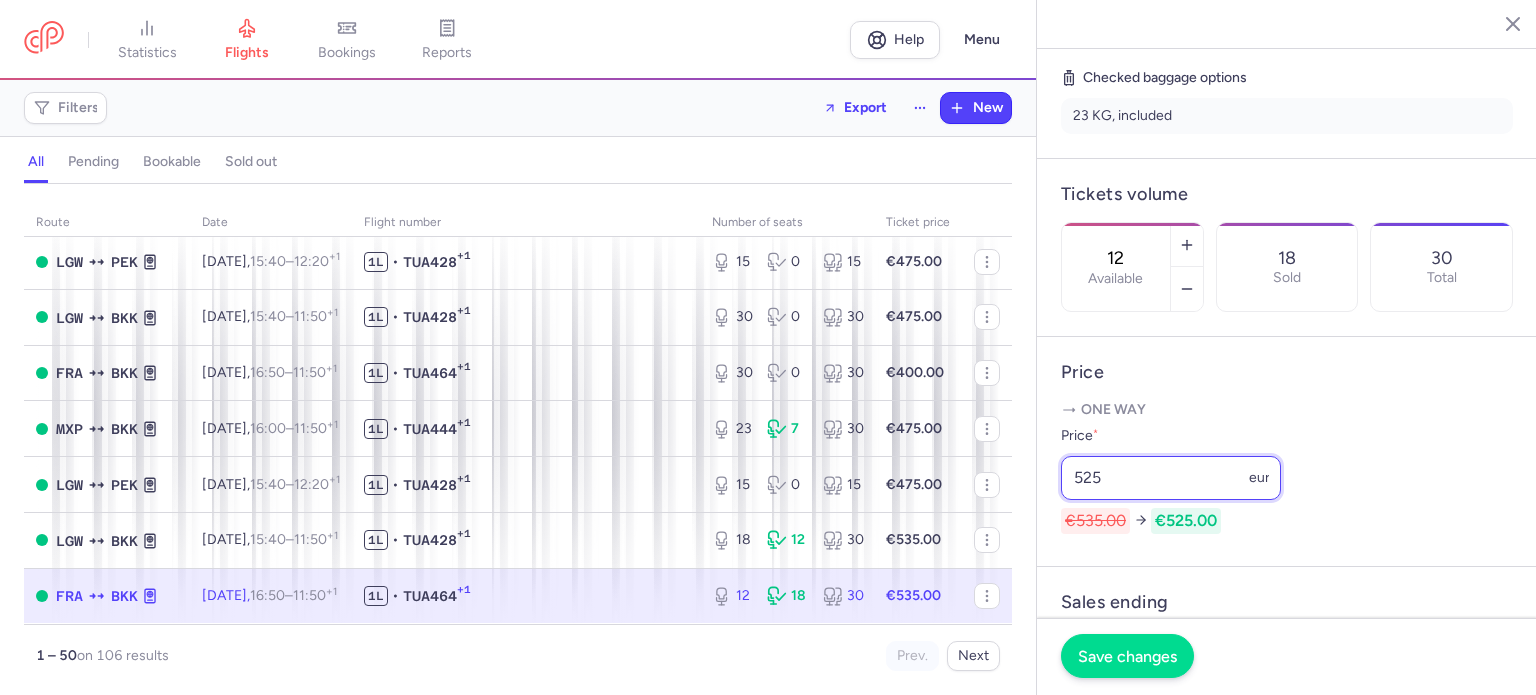 type on "525" 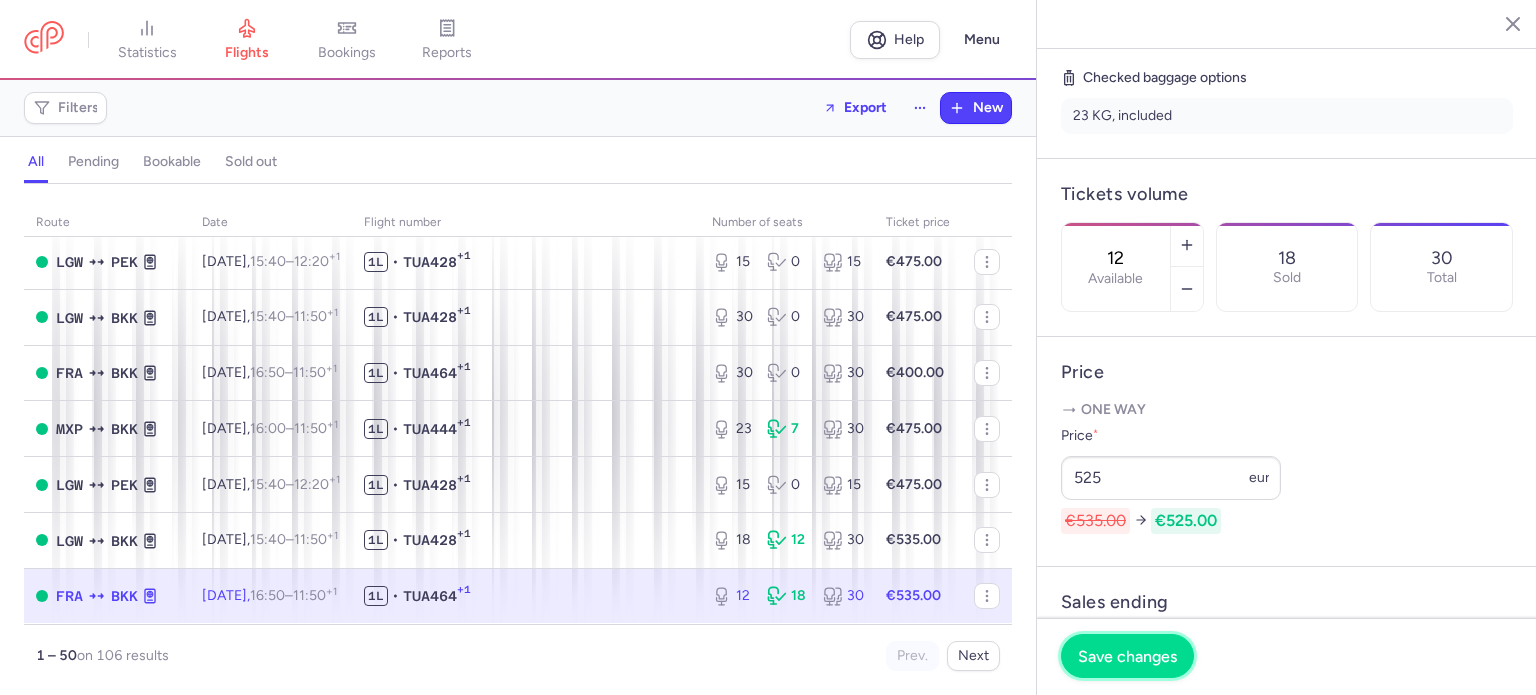 click on "Save changes" at bounding box center (1127, 656) 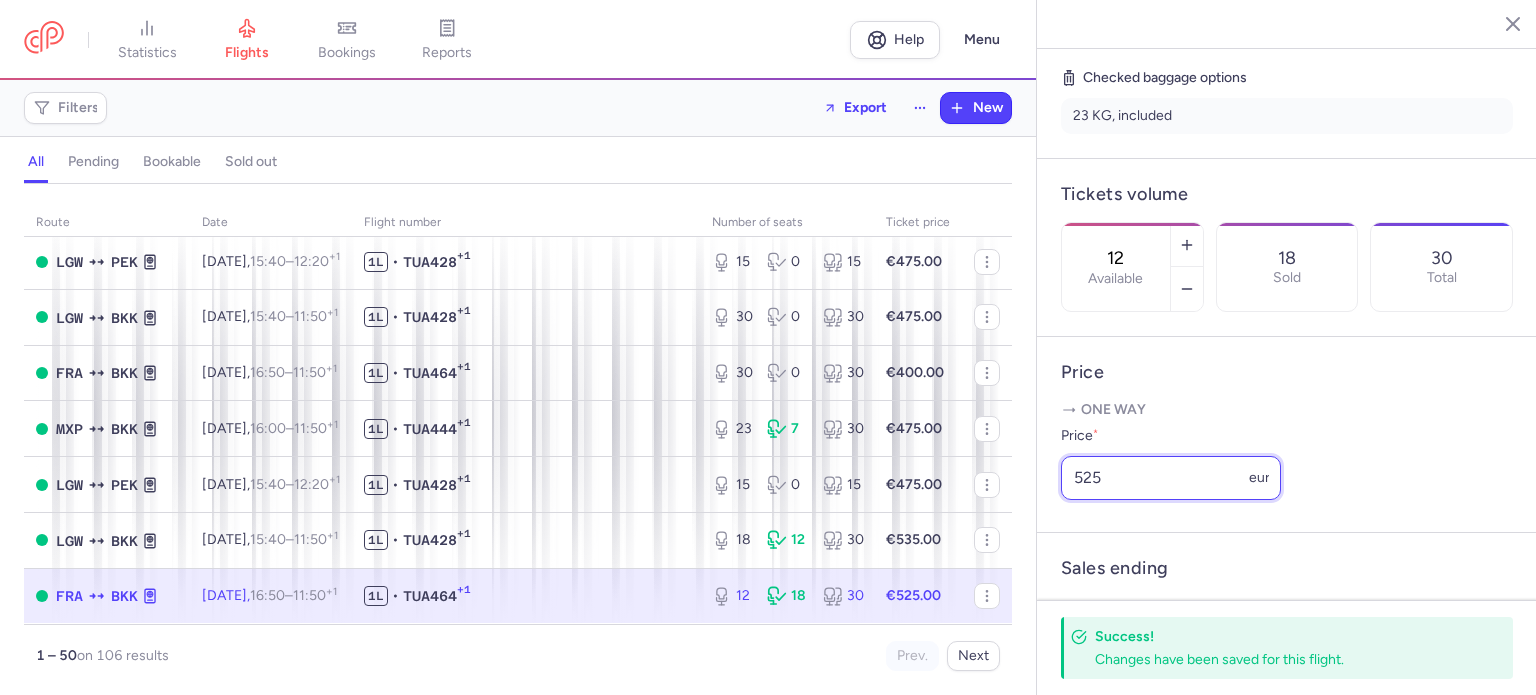 click on "525" at bounding box center (1171, 478) 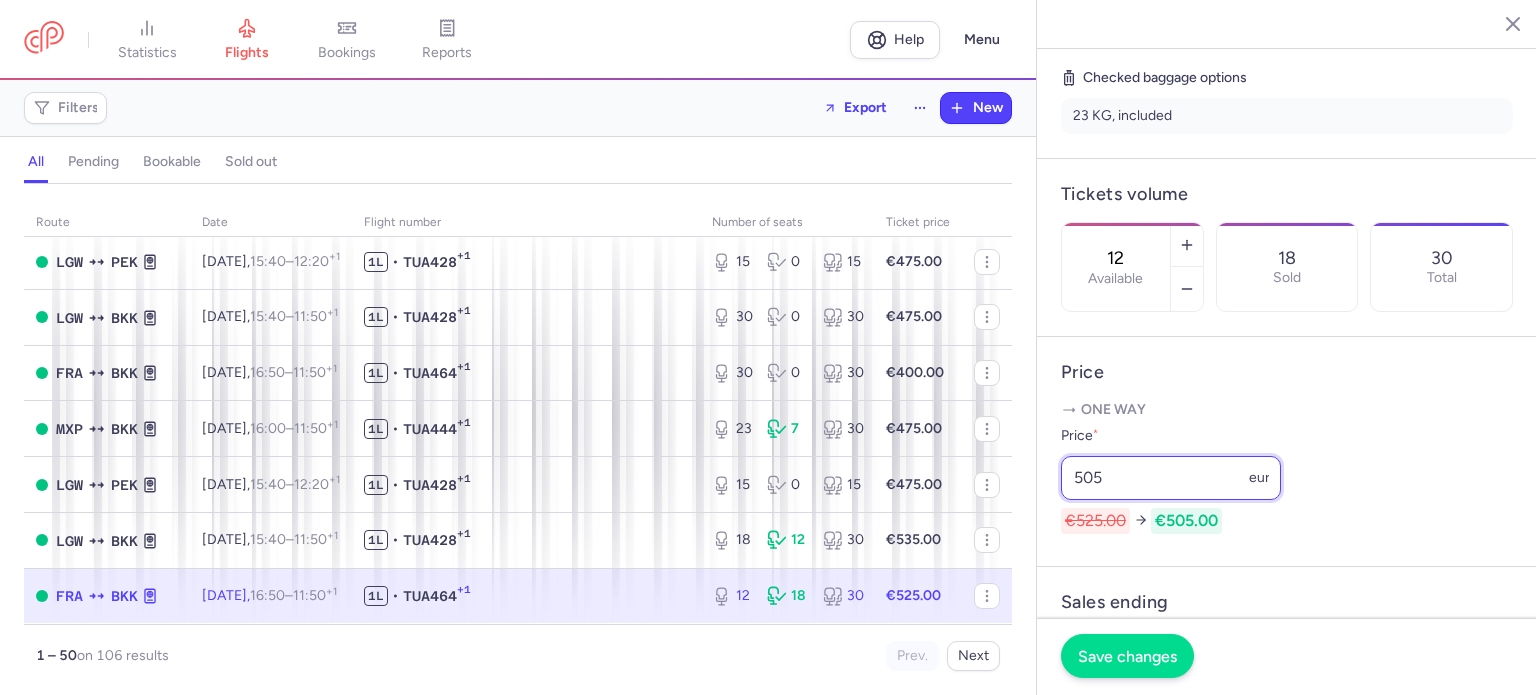 type on "505" 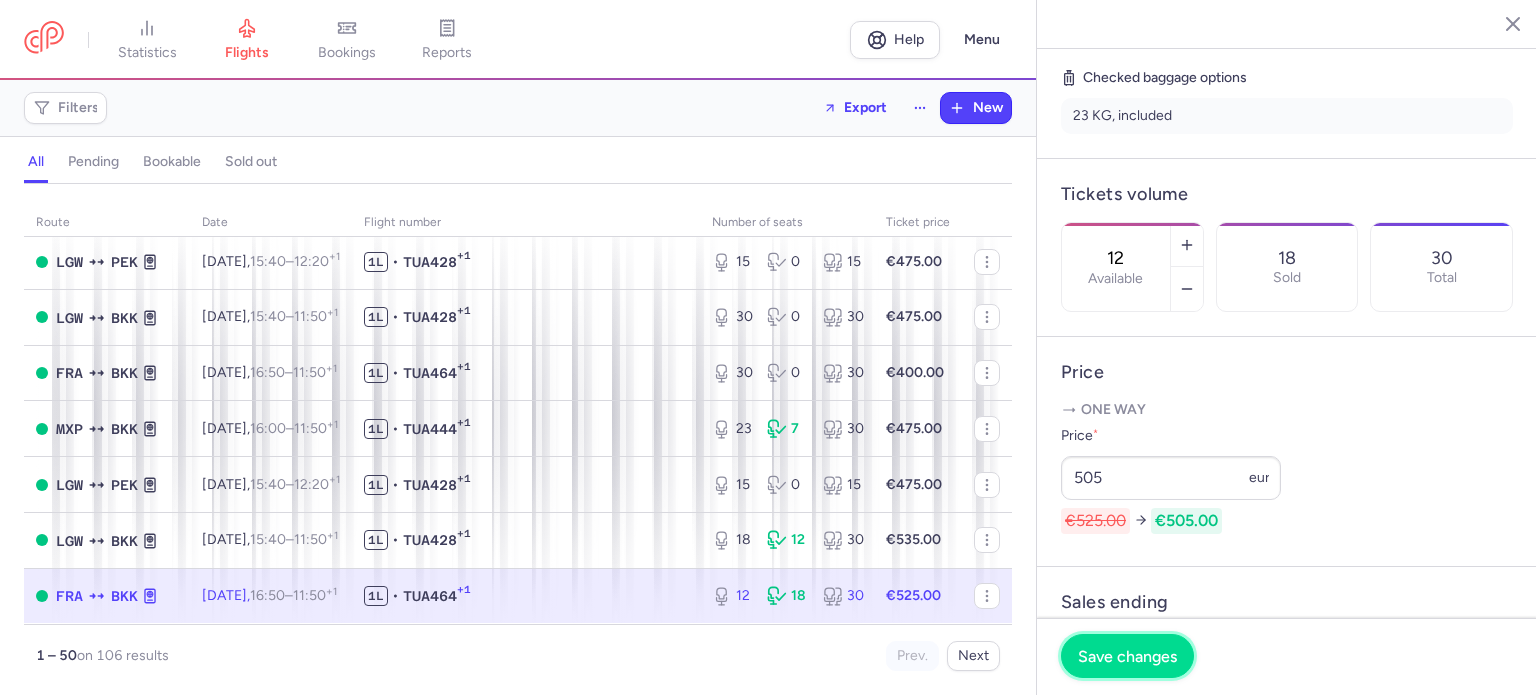 click on "Save changes" at bounding box center [1127, 656] 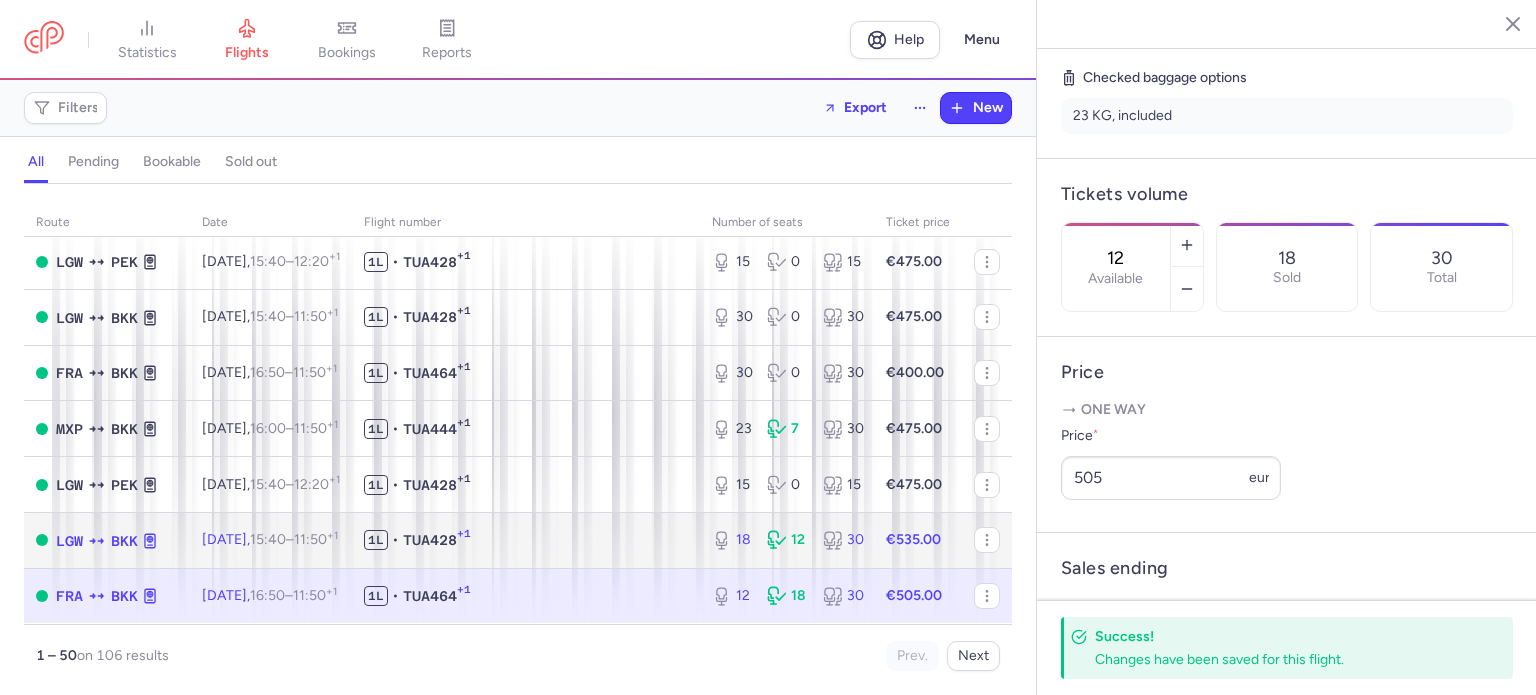 click on "€535.00" 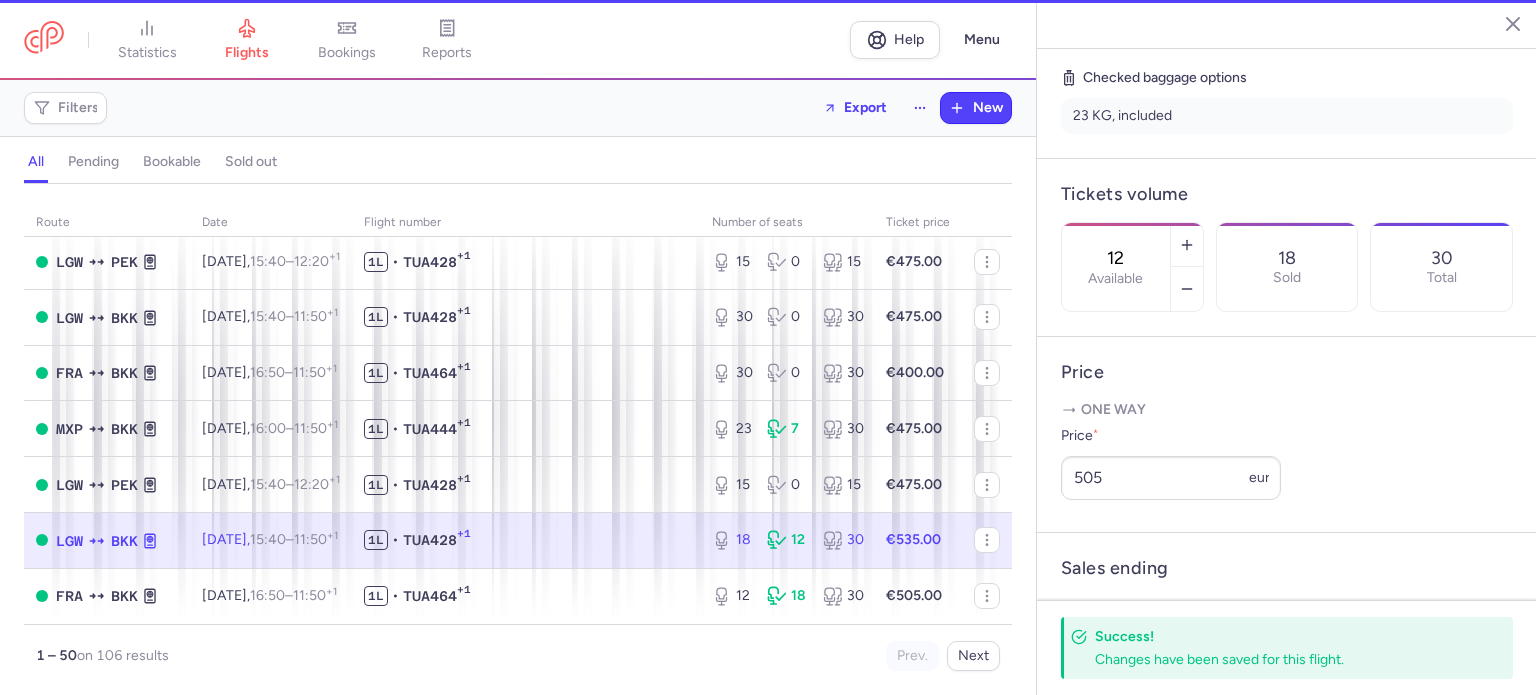 type on "18" 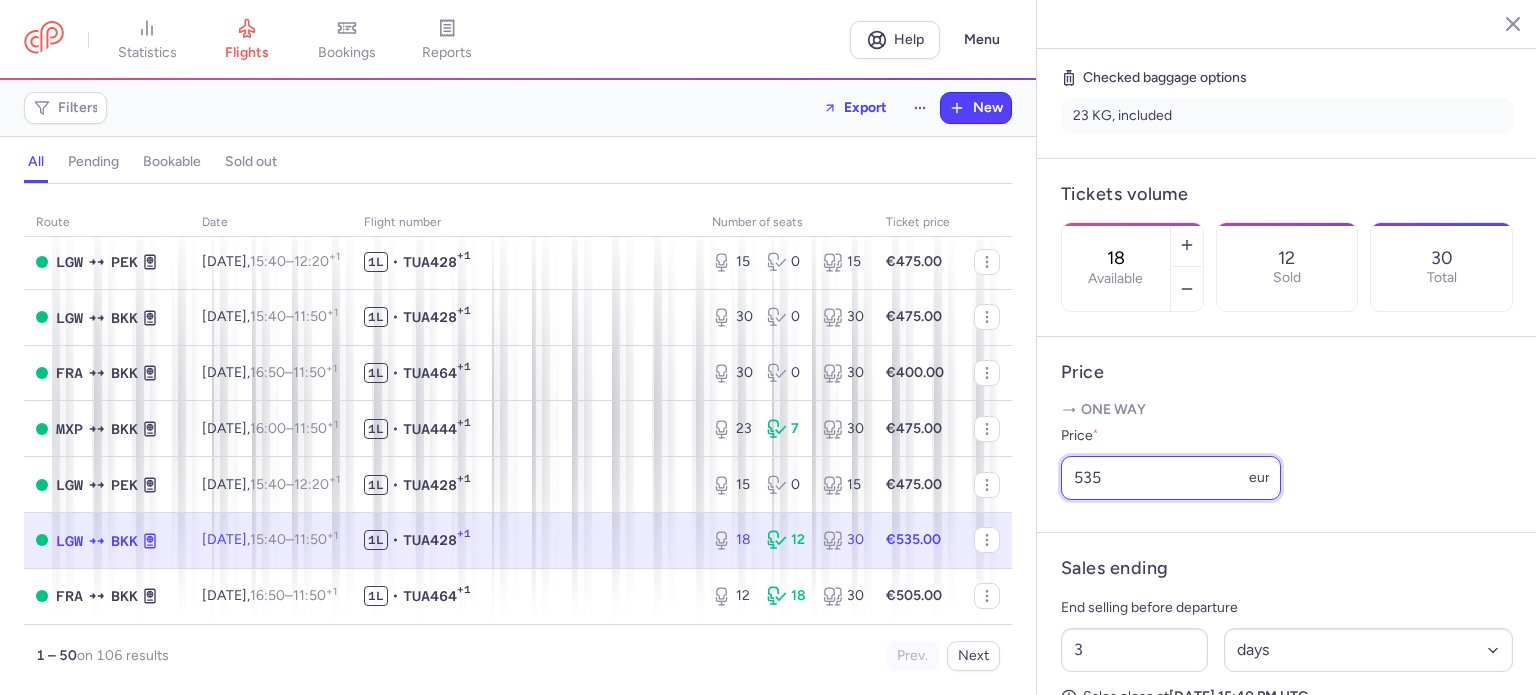 click on "535" at bounding box center [1171, 478] 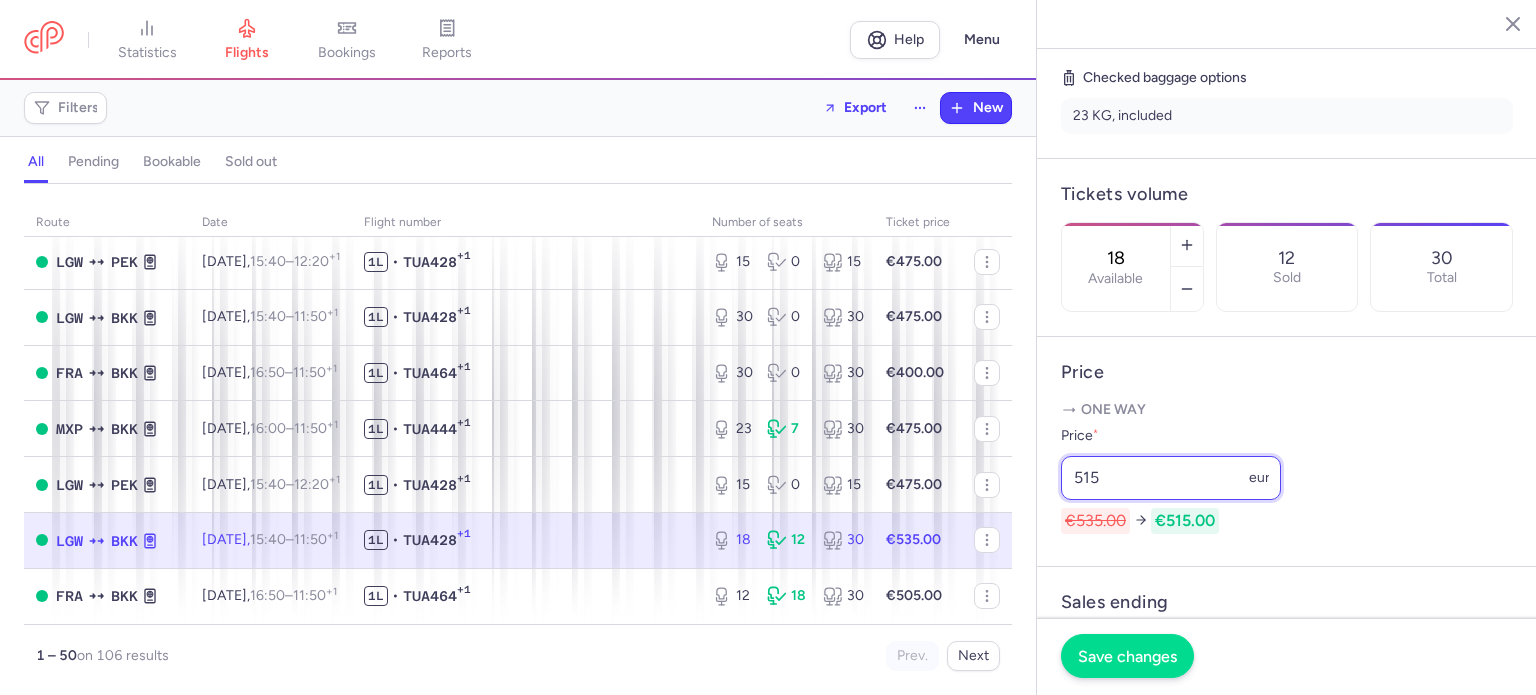 type on "515" 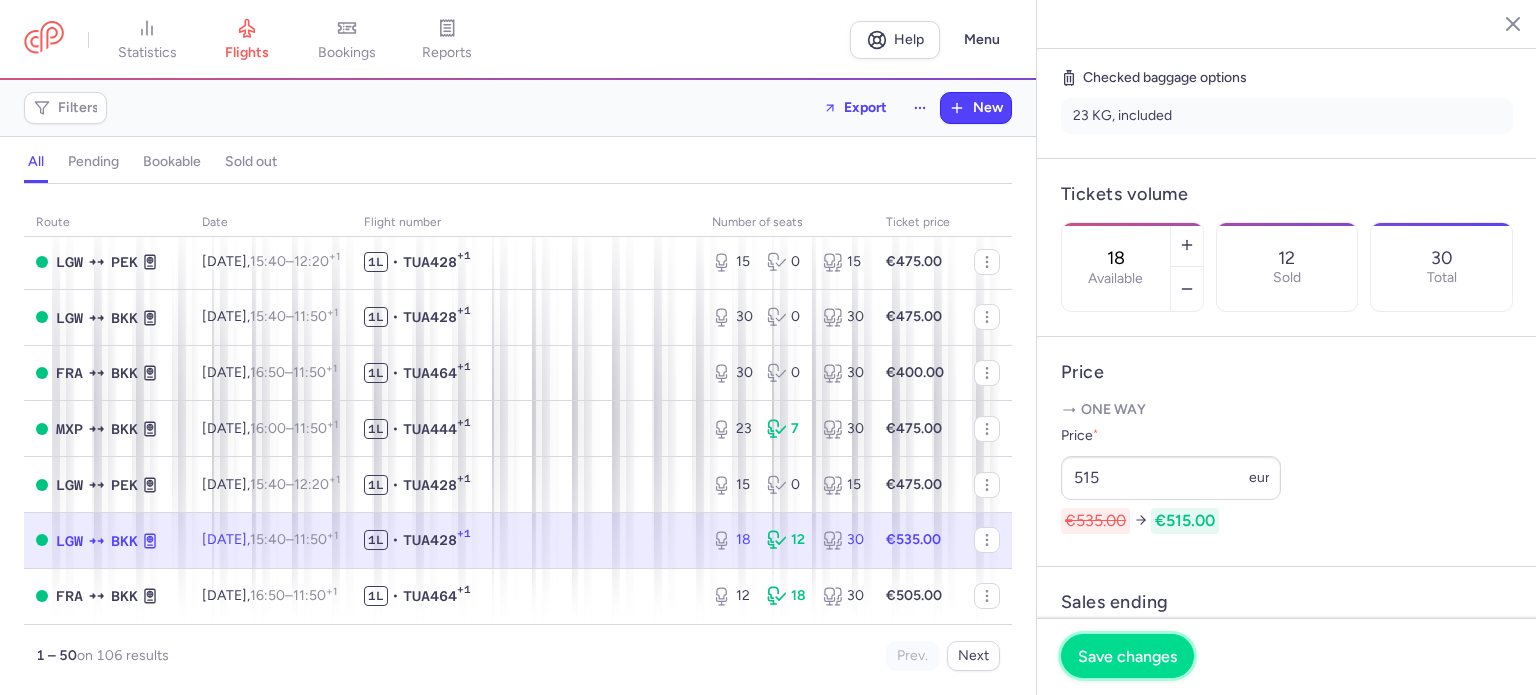 click on "Save changes" at bounding box center [1127, 656] 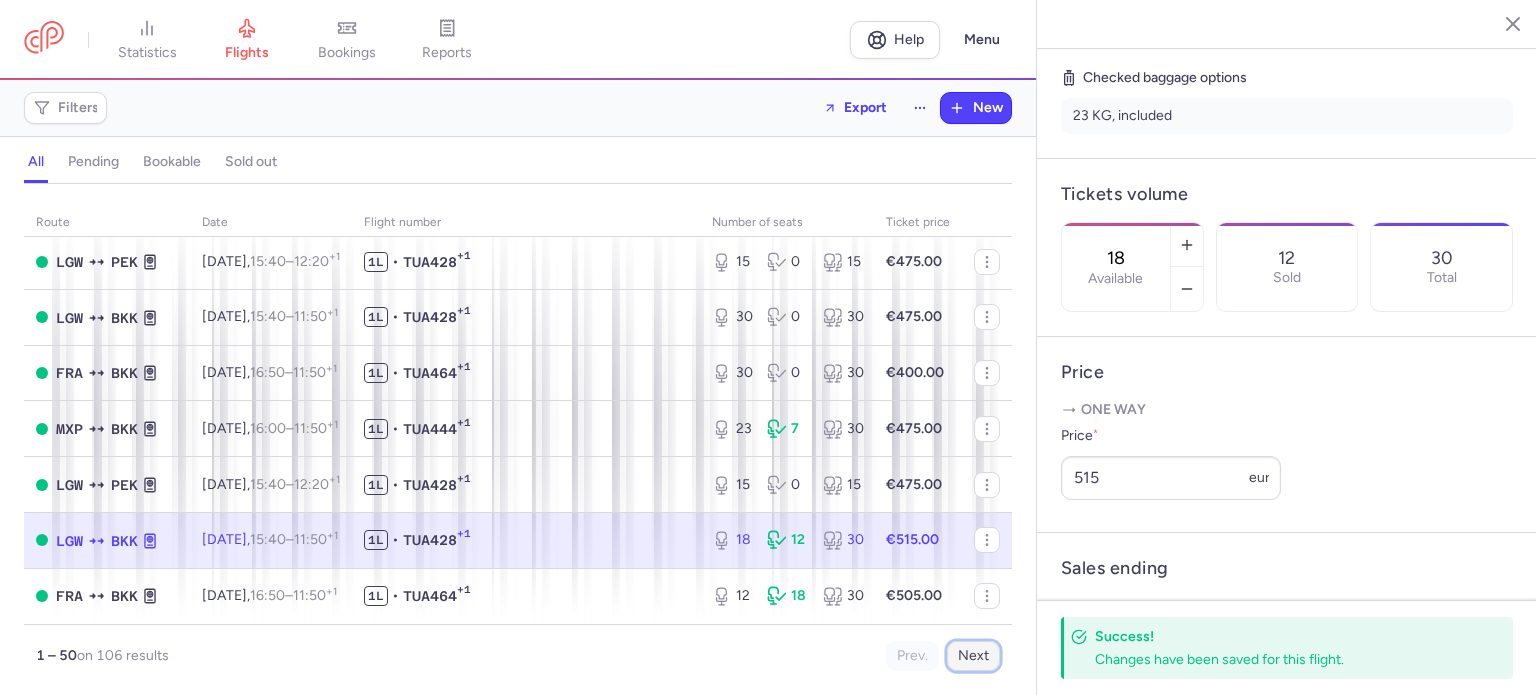 click on "Next" at bounding box center [973, 656] 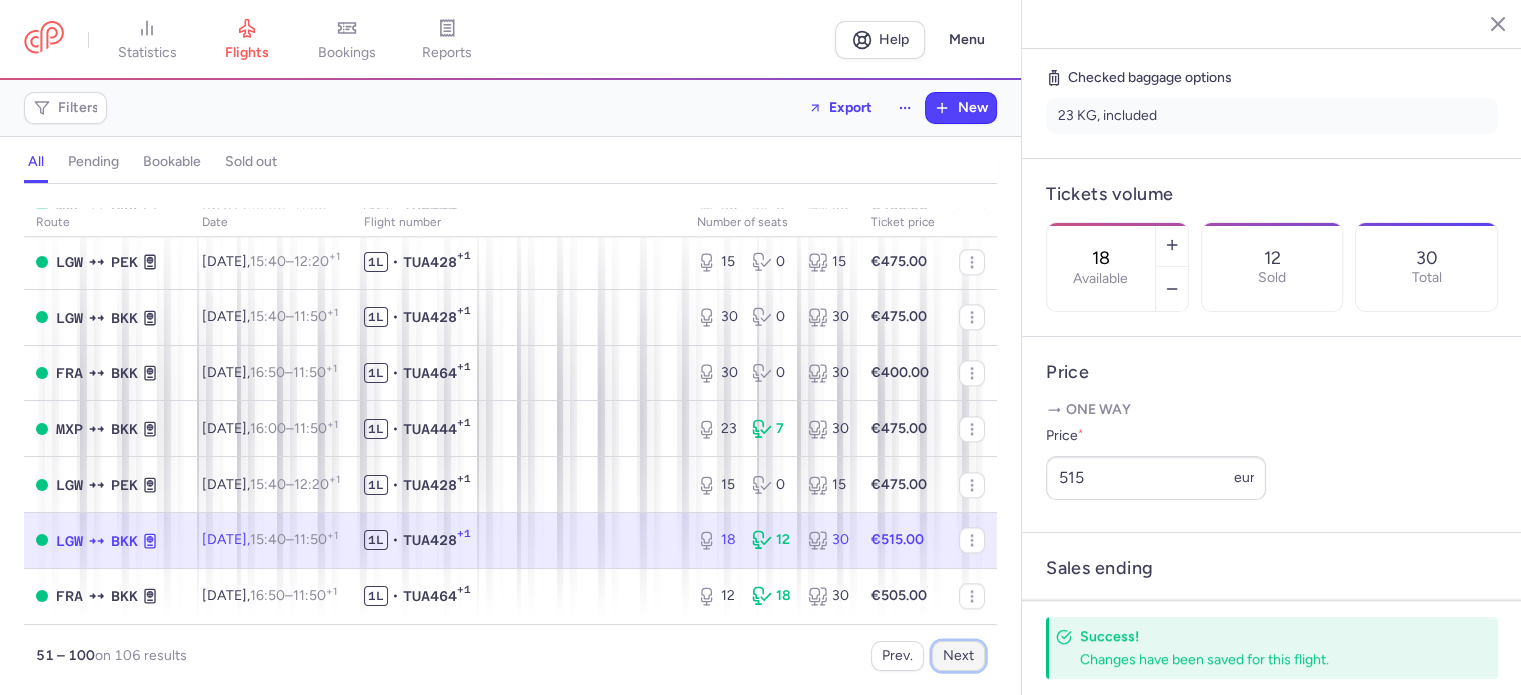 scroll, scrollTop: 0, scrollLeft: 0, axis: both 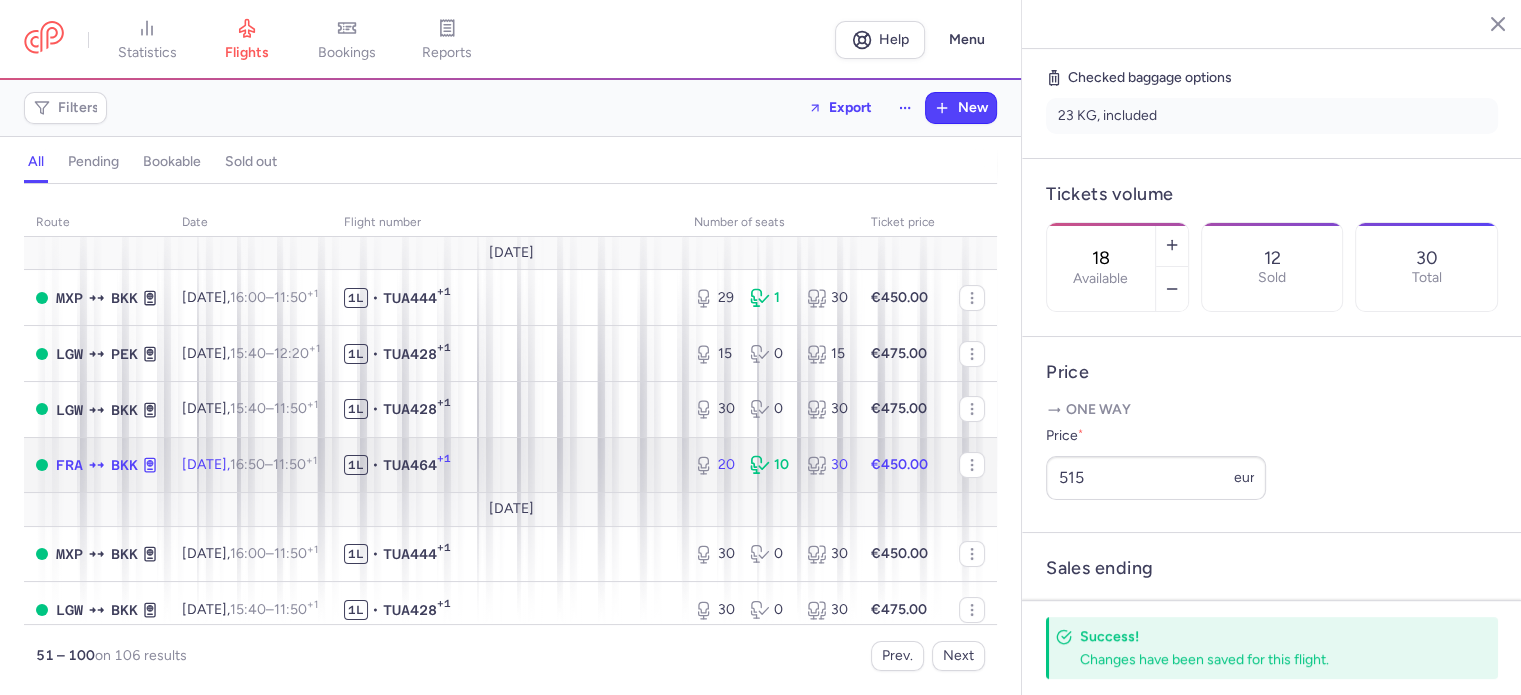 click on "€450.00" 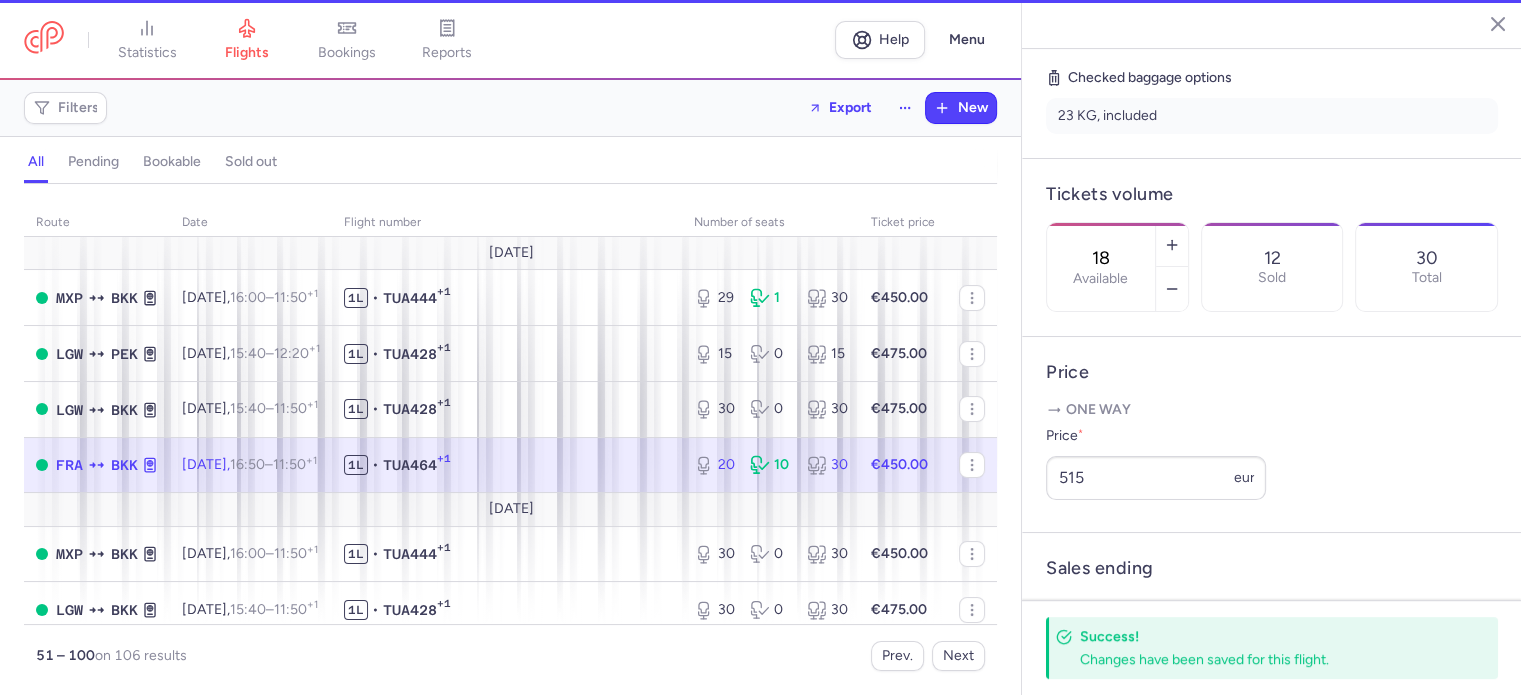 type on "20" 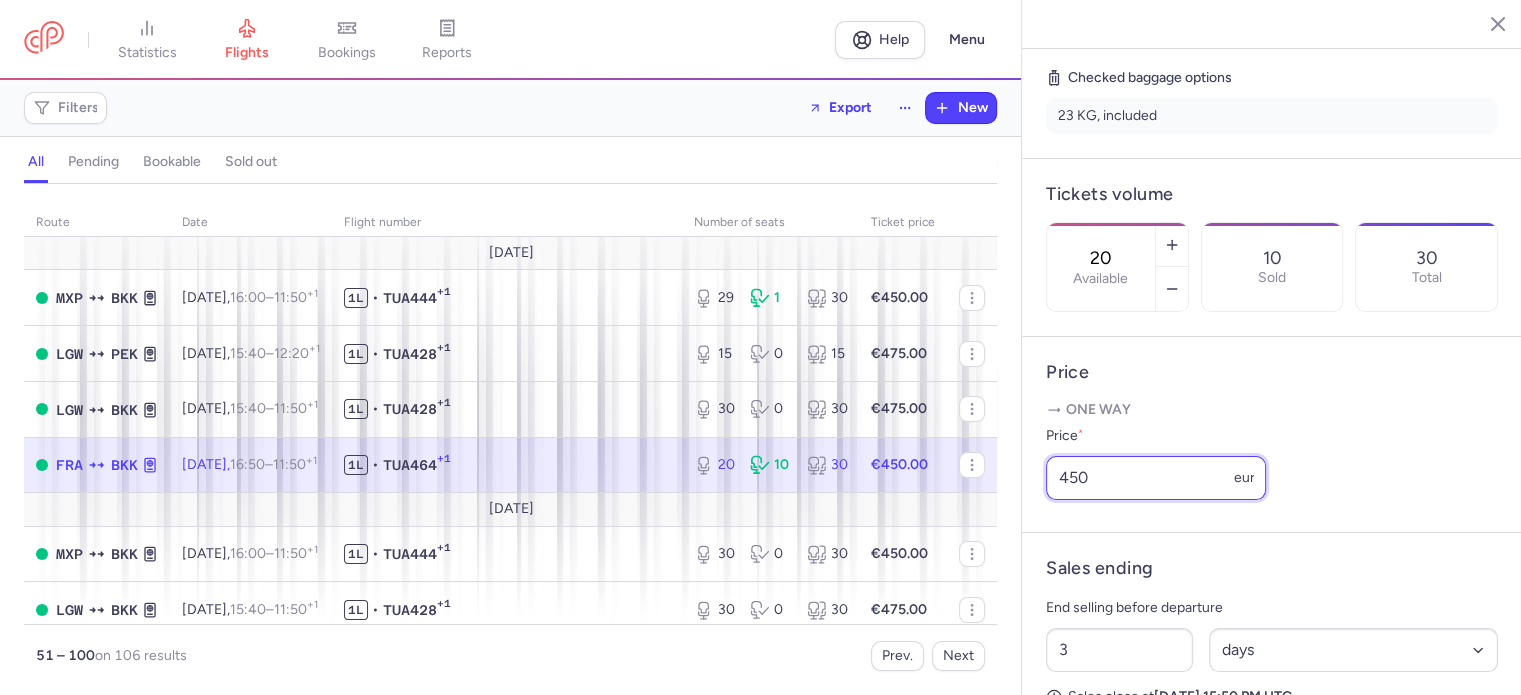 drag, startPoint x: 1094, startPoint y: 506, endPoint x: 972, endPoint y: 494, distance: 122.588745 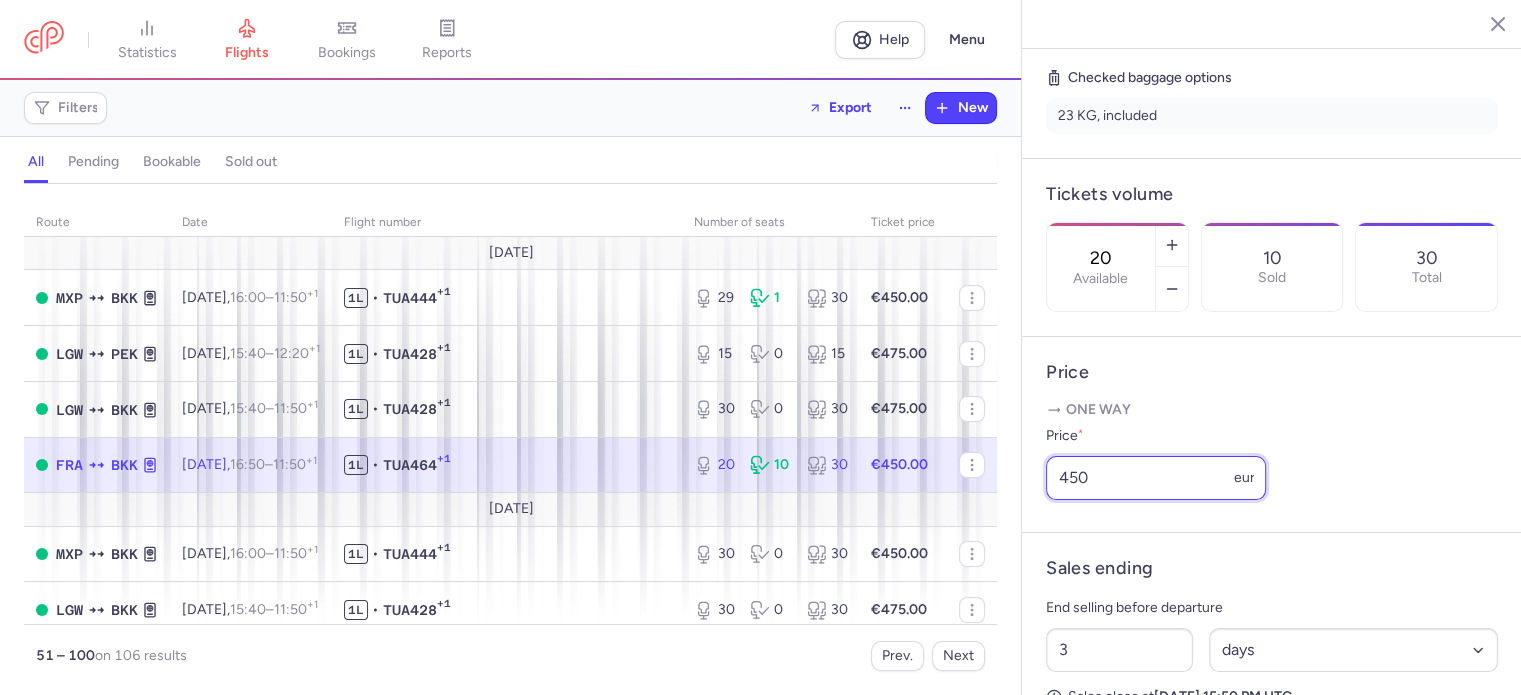 click on "statistics flights bookings reports  Help  Menu Filters  Export  New all pending bookable sold out route date Flight number number of seats Ticket price [DATE]  MXP  BKK [DATE]  16:00  –  11:50  +1 1L • TUA444 +1 29 1 30 €450.00  LGW  PEK [DATE]  15:40  –  12:20  +1 1L • TUA428 +1 15 0 15 €475.00  LGW  BKK [DATE]  15:40  –  11:50  +1 1L • TUA428 +1 30 0 30 €475.00  FRA  BKK [DATE]  16:50  –  11:50  +1 1L • TUA464 [PHONE_NUMBER] €450.00 [DATE]  MXP  BKK [DATE]  16:00  –  11:50  +1 1L • TUA444 +1 30 0 30 €450.00  LGW  BKK [DATE]  15:40  –  11:50  +1 1L • TUA428 +1 30 0 30 €475.00  LGW  PEK [DATE]  15:40  –  12:20  +1 1L • TUA428 +1 15 0 15 €400.00  FRA  BKK [DATE]  16:50  –  11:50  +1 1L • TUA464 +1 29 1 30 €400.00  MXP  BKK [DATE]  16:00  –  11:50  +1 1L • TUA444 +1 30 0 30 €450.00  LGW  PEK [DATE]  15:40  –  12:20  +1 1L • TUA428 +1 15 0 15 €400.00  LGW  BKK [DATE]  15:40  –  +1 1L" 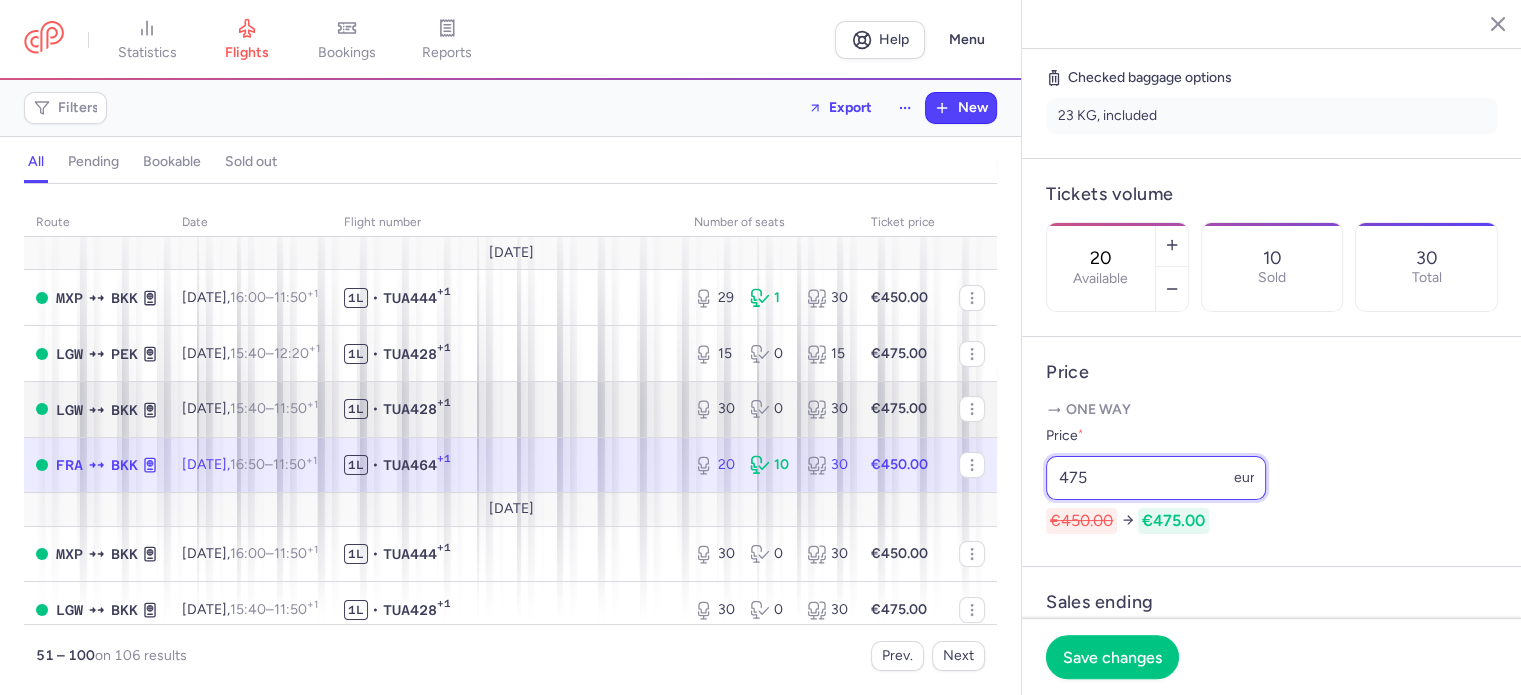 type on "475" 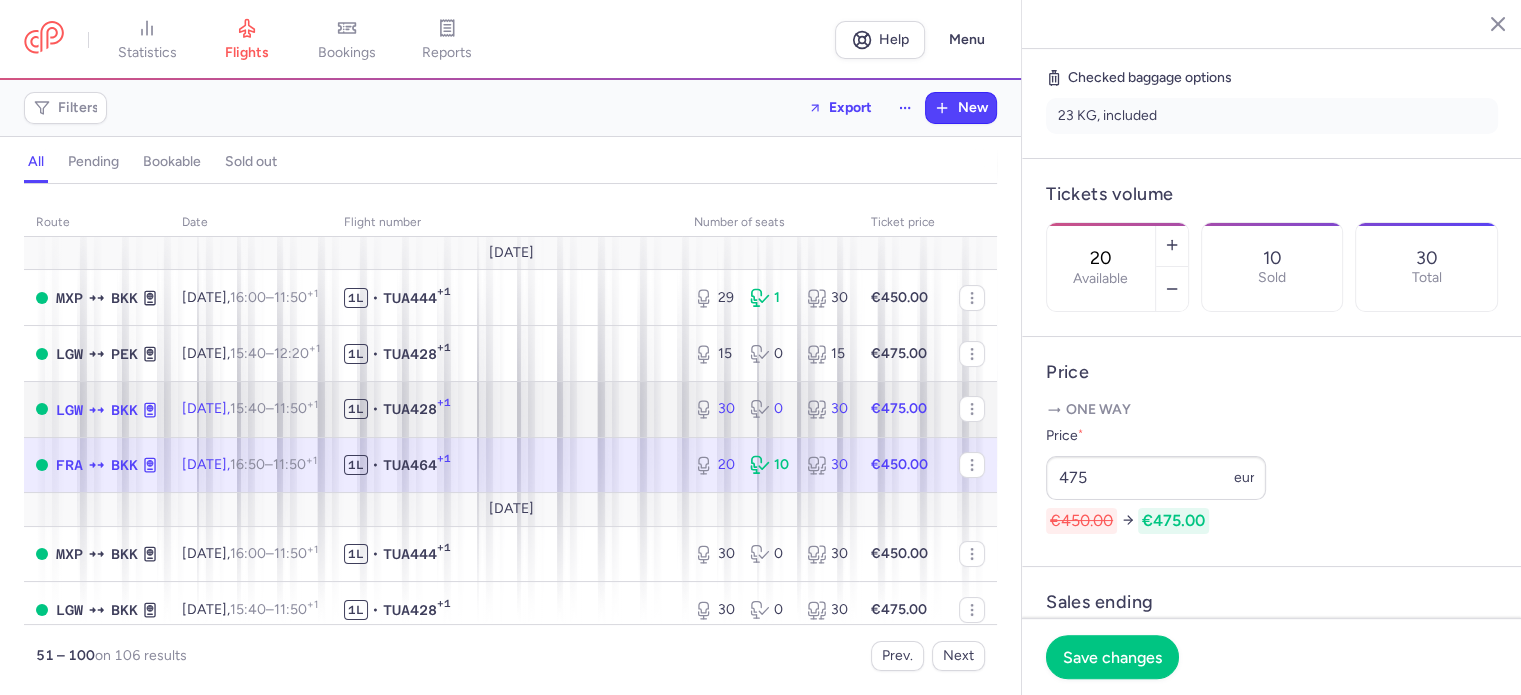 click on "1L • TUA428 +1" 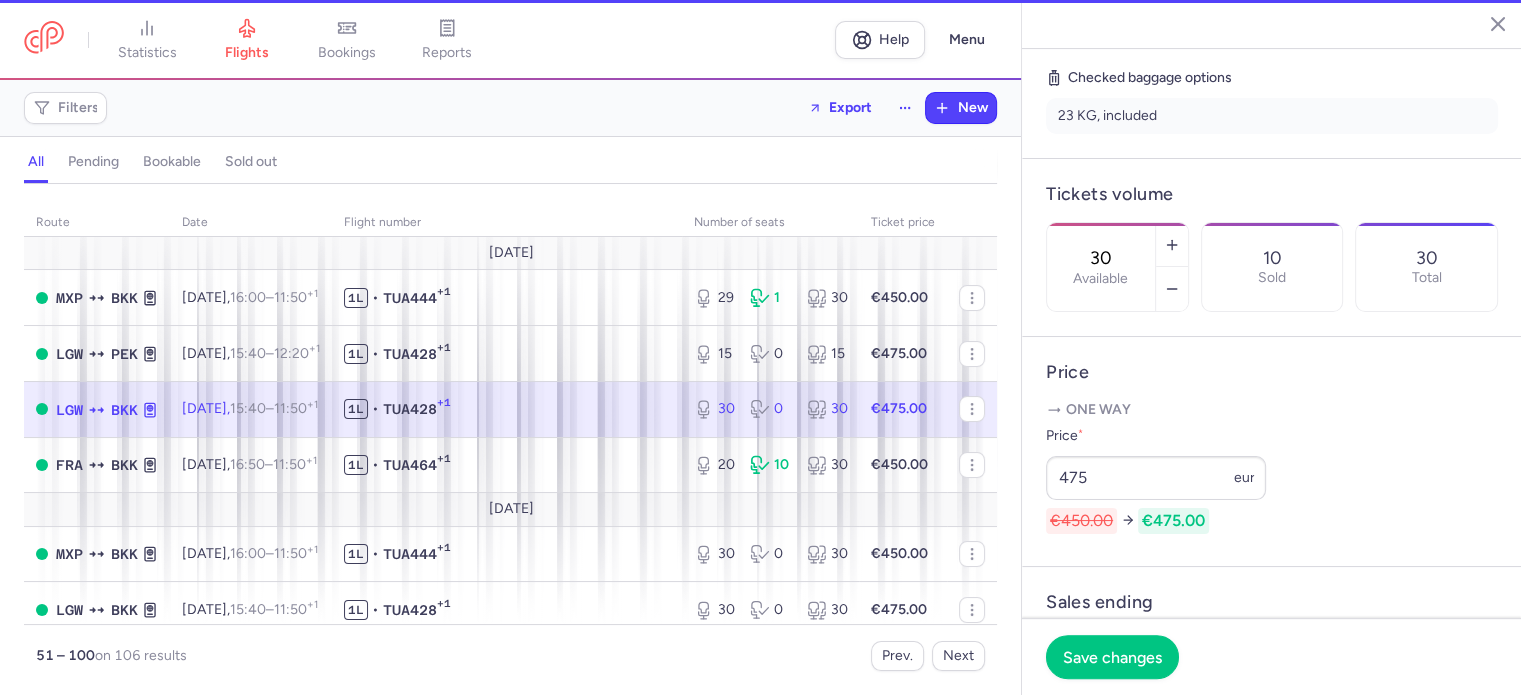 scroll, scrollTop: 484, scrollLeft: 0, axis: vertical 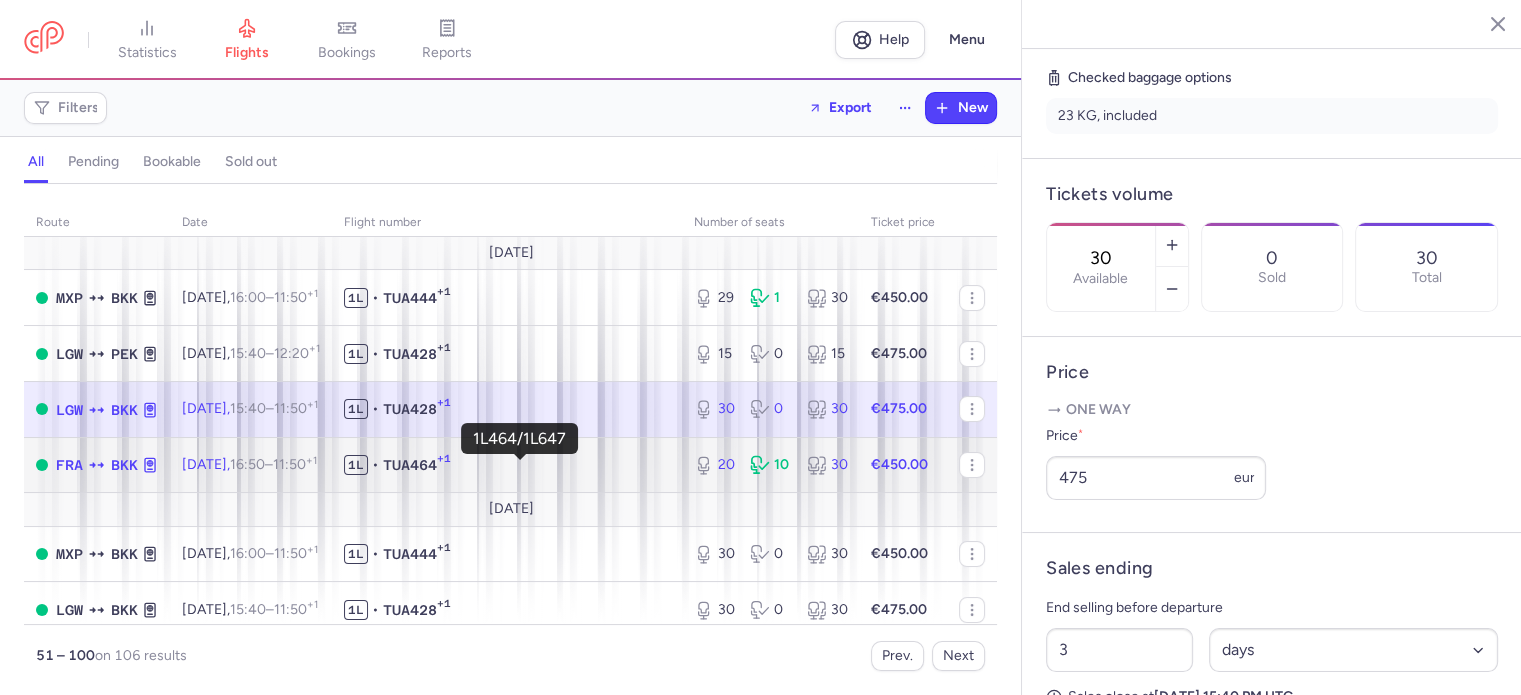 click on "1L • TUA464 +1" 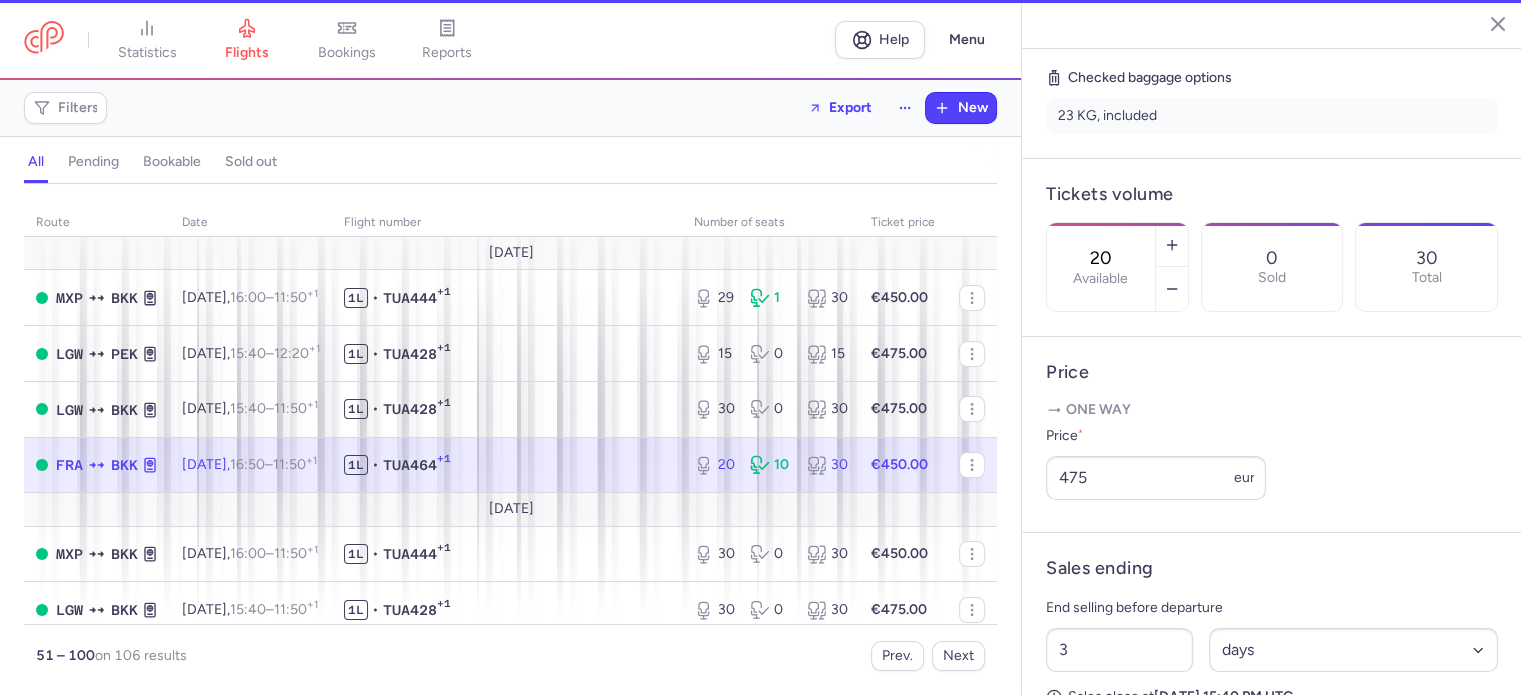 scroll, scrollTop: 500, scrollLeft: 0, axis: vertical 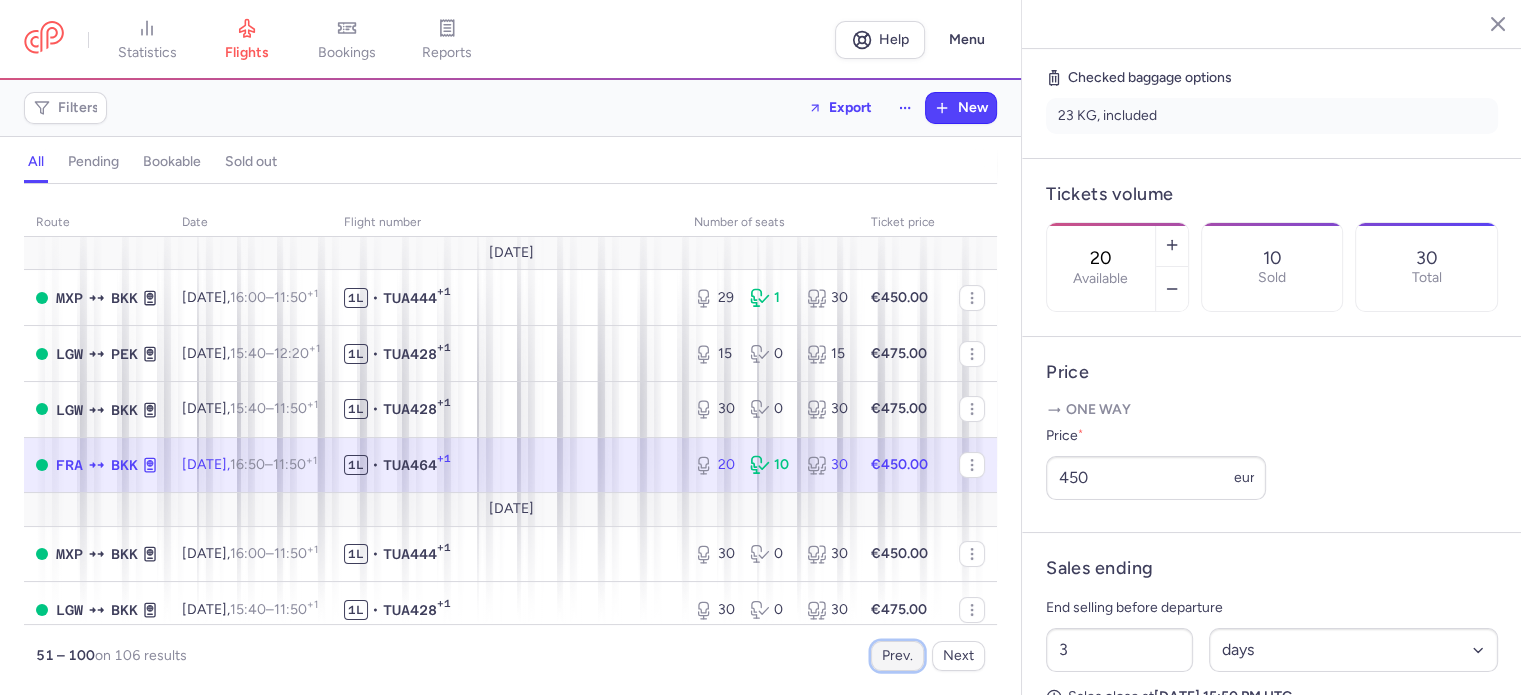 click on "Prev." at bounding box center [897, 656] 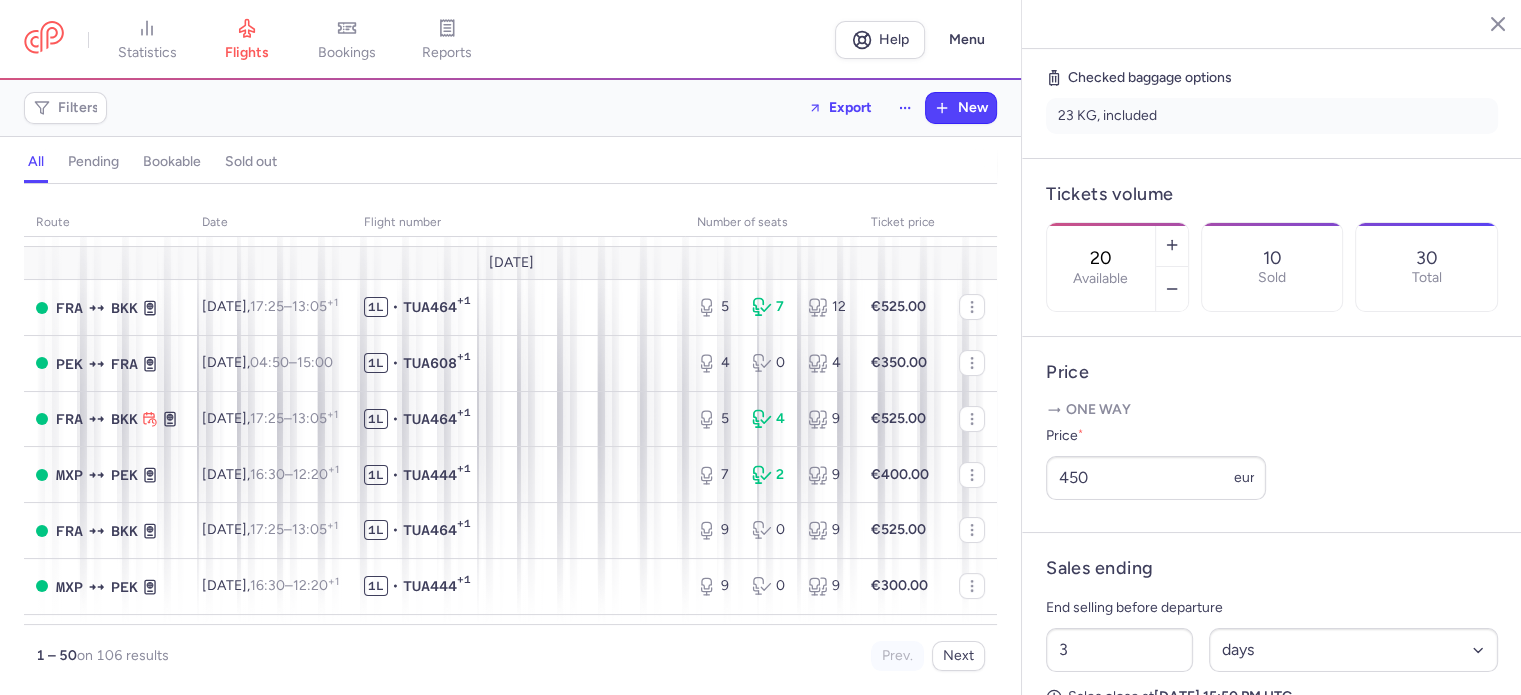 scroll, scrollTop: 100, scrollLeft: 0, axis: vertical 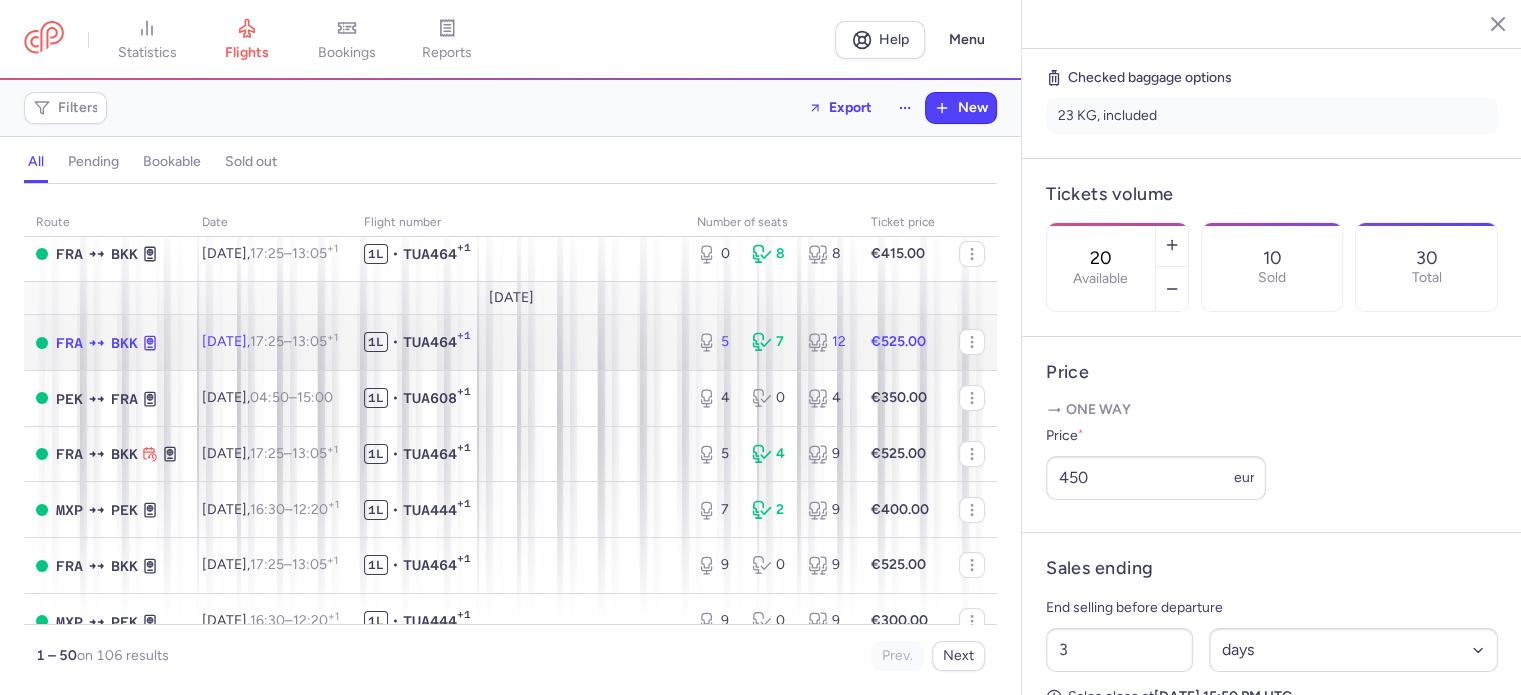 click on "€525.00" 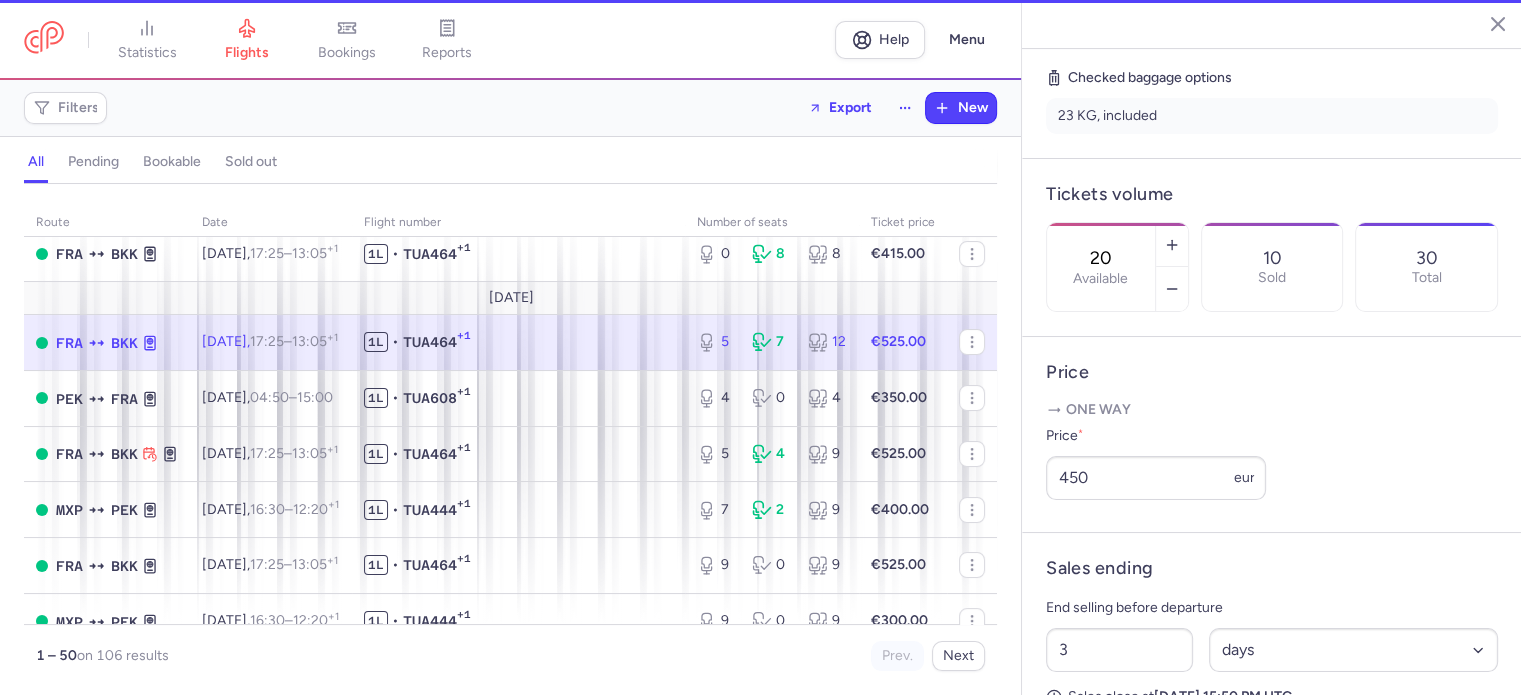 type on "5" 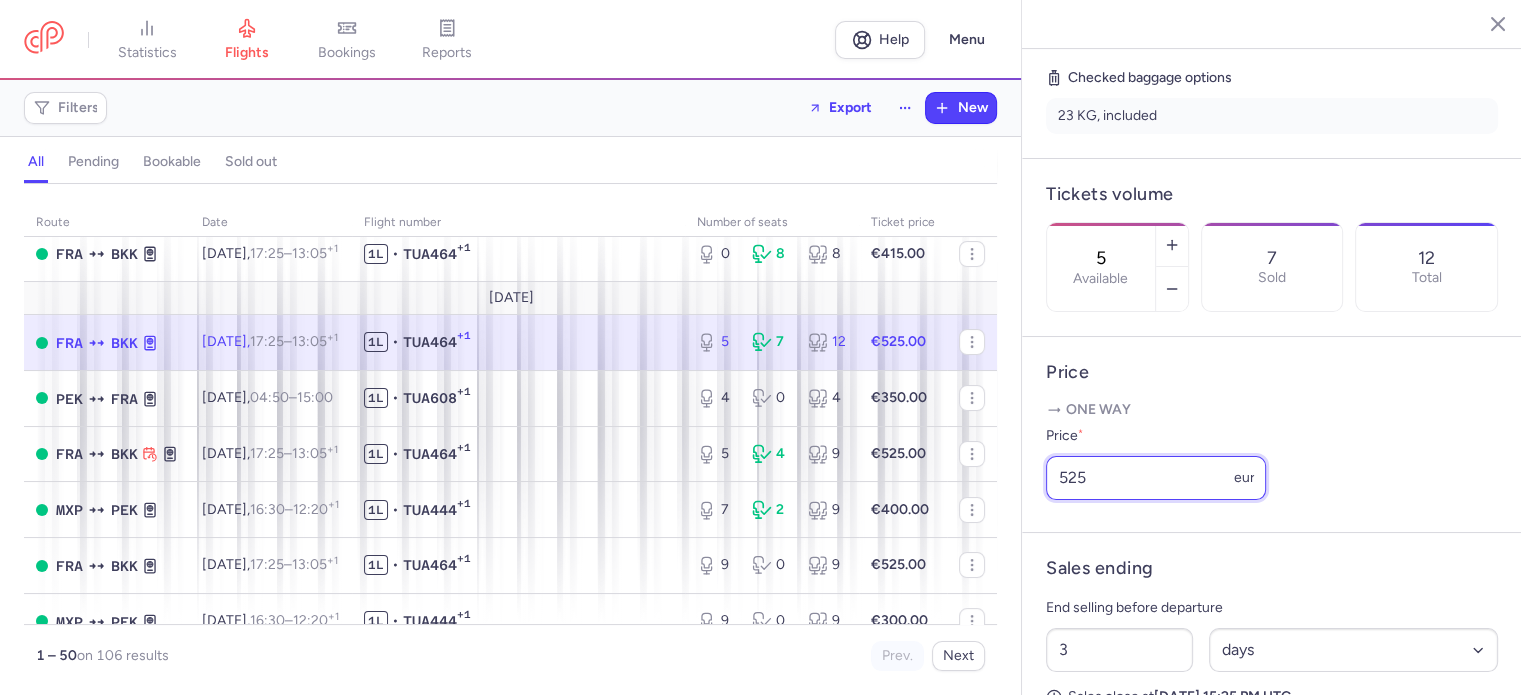 drag, startPoint x: 1072, startPoint y: 508, endPoint x: 1086, endPoint y: 504, distance: 14.56022 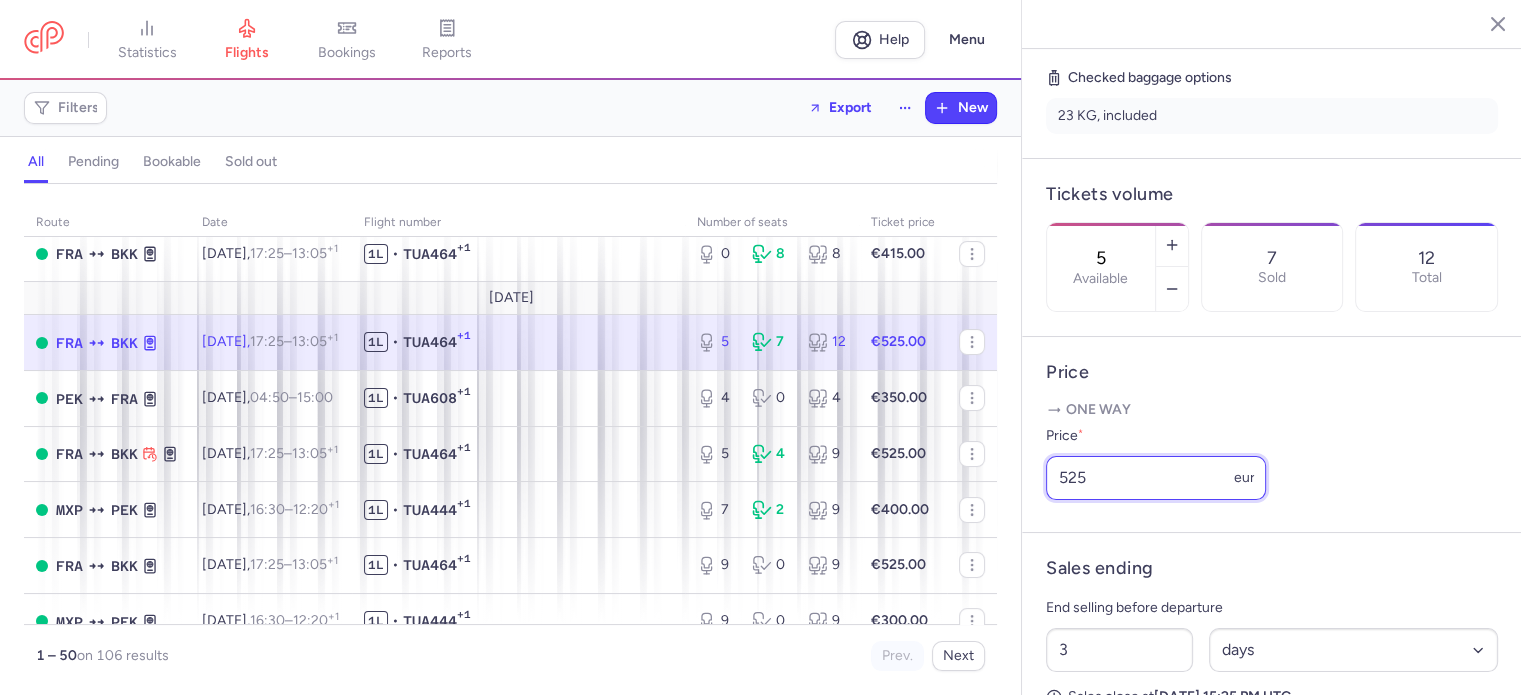 click on "525" at bounding box center [1156, 478] 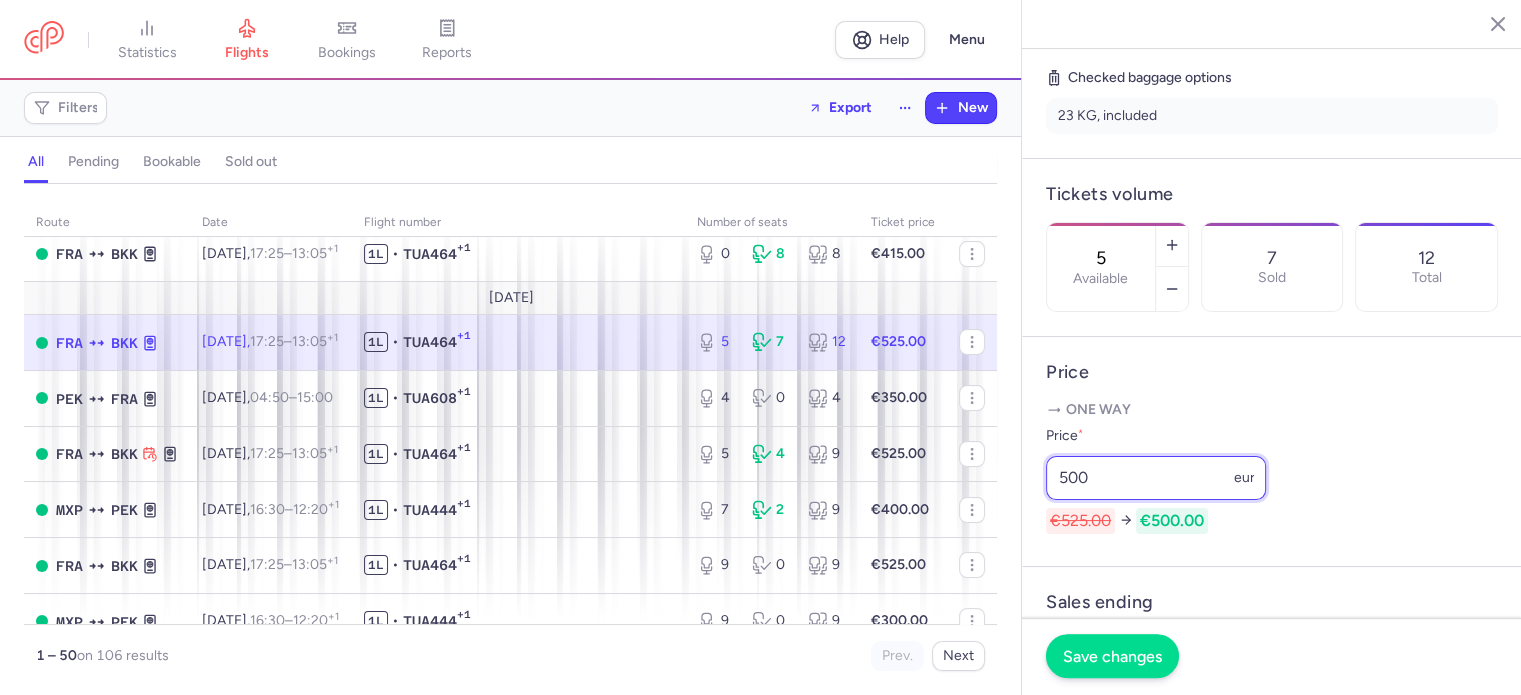 type on "500" 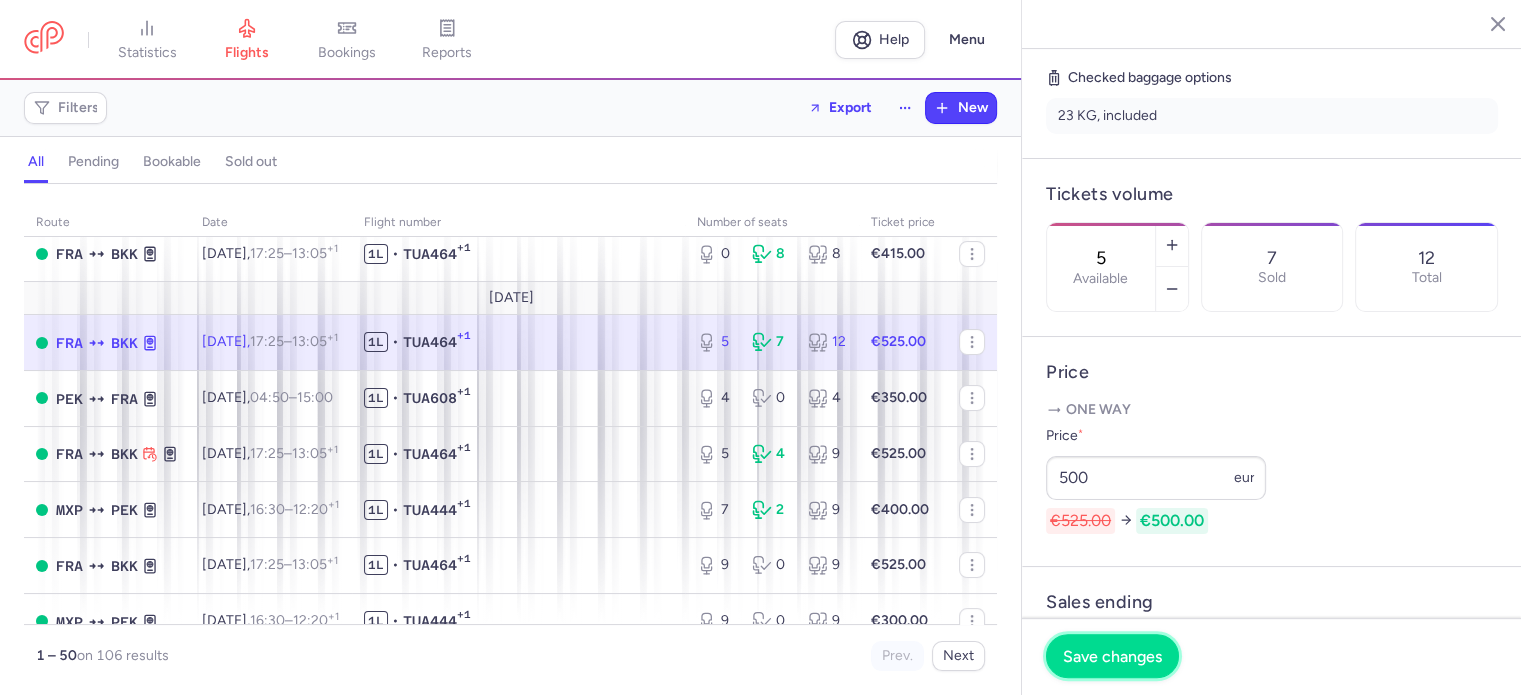 click on "Save changes" at bounding box center (1112, 656) 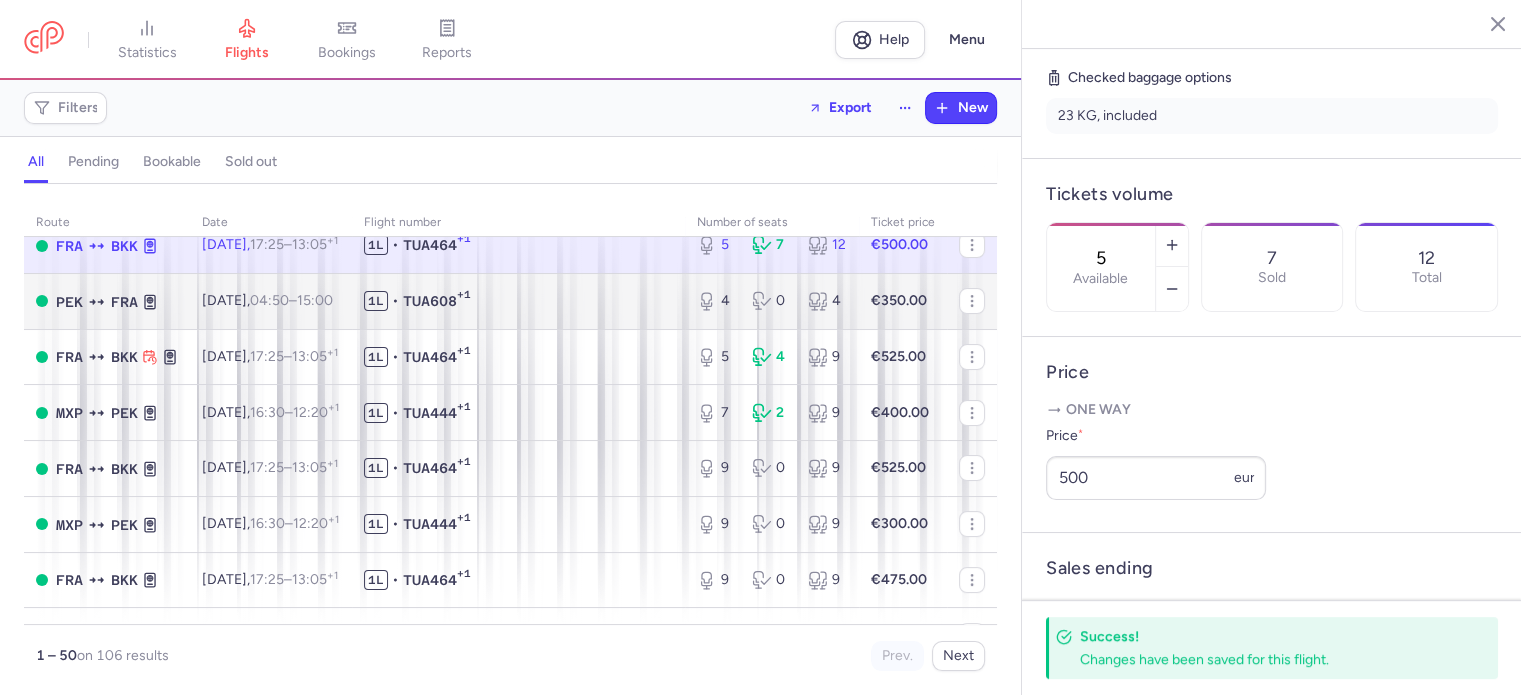 scroll, scrollTop: 200, scrollLeft: 0, axis: vertical 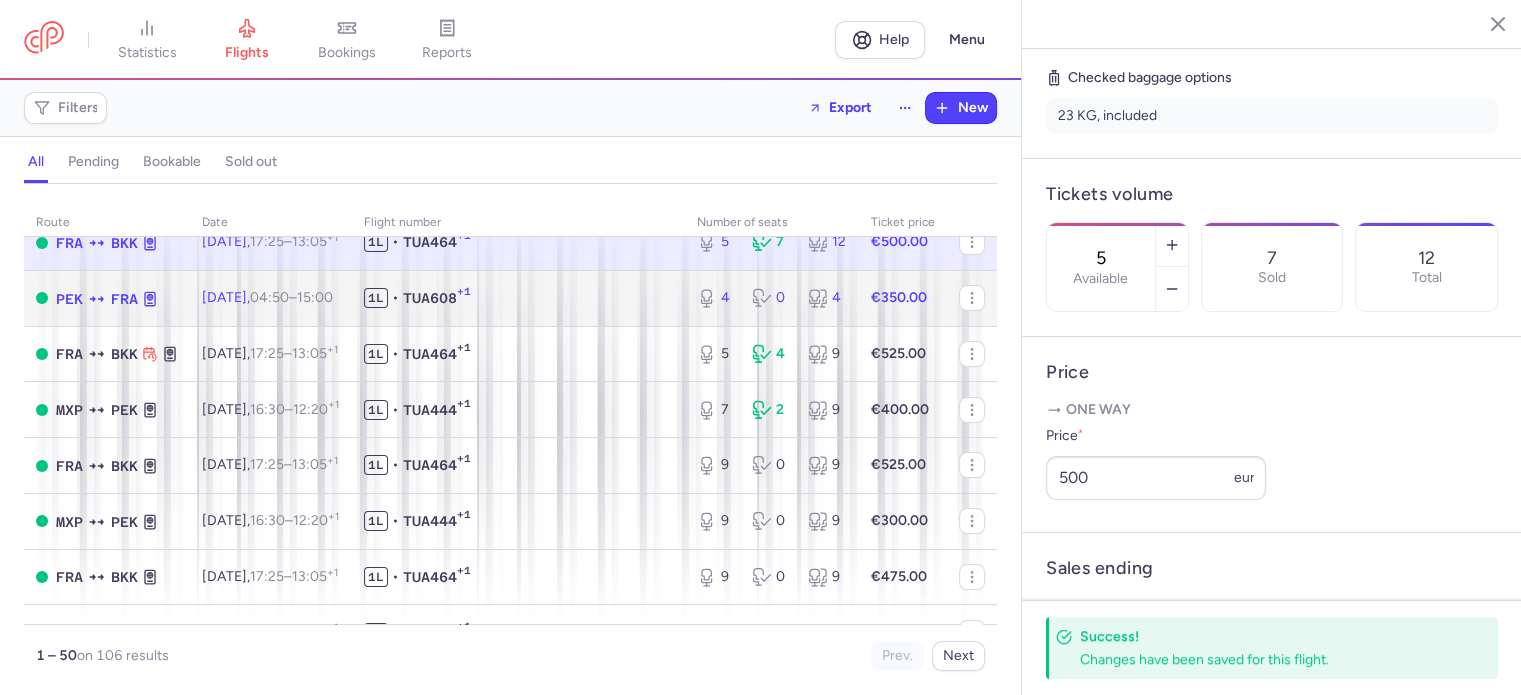 click on "€350.00" 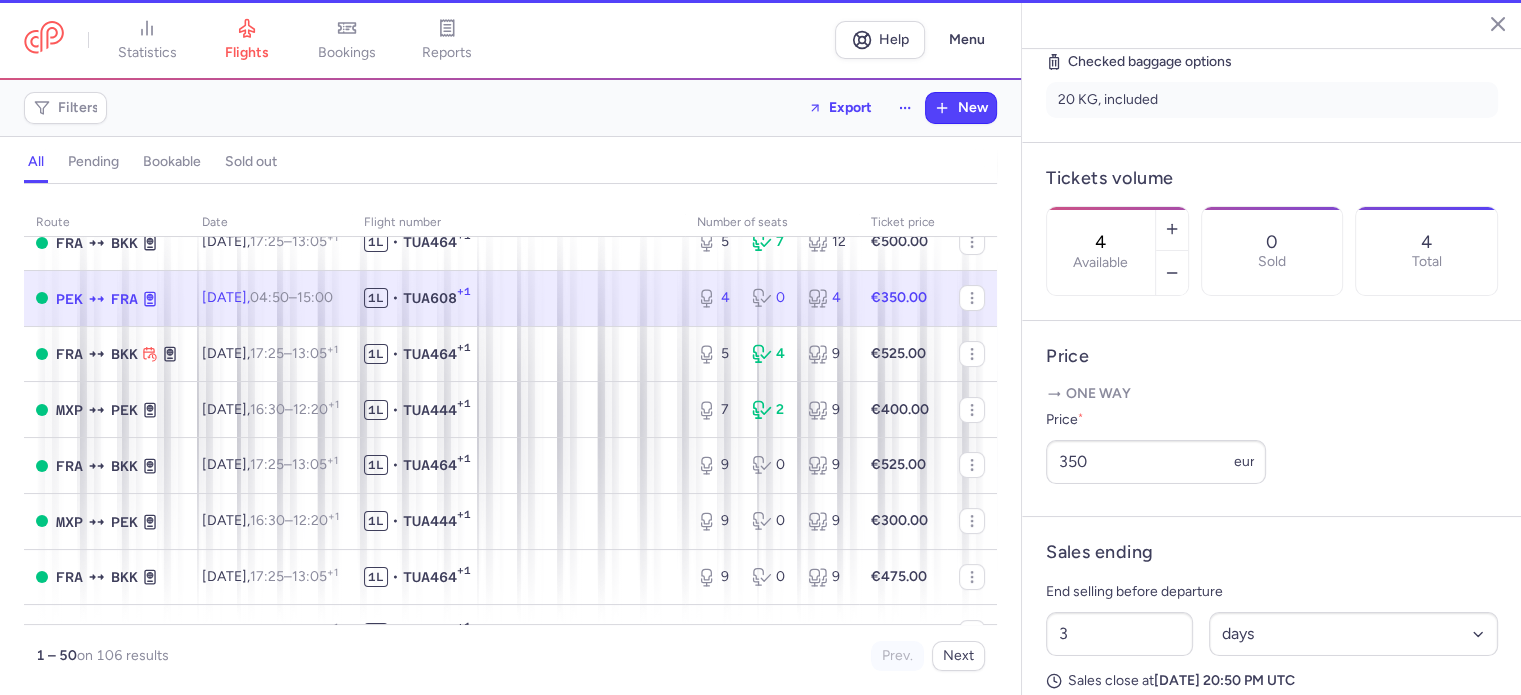 scroll, scrollTop: 484, scrollLeft: 0, axis: vertical 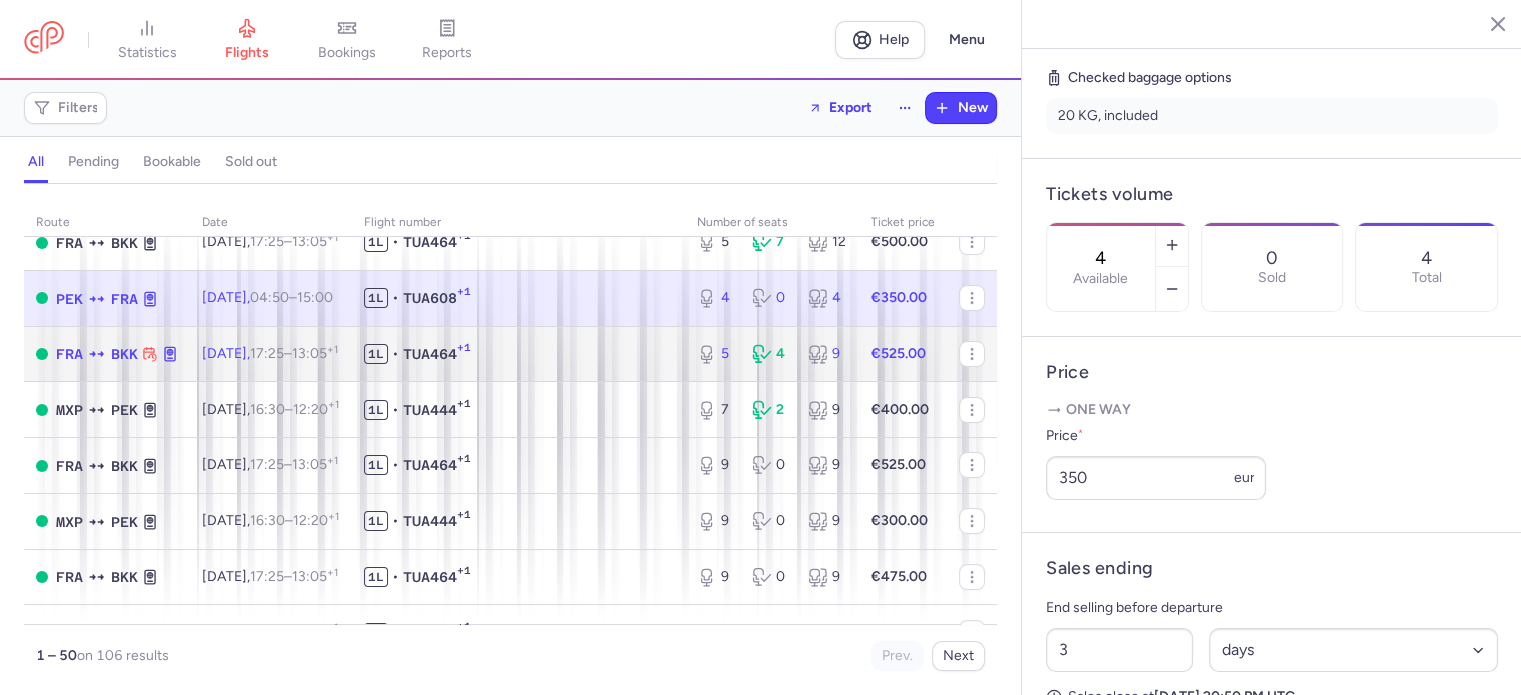 click on "€525.00" 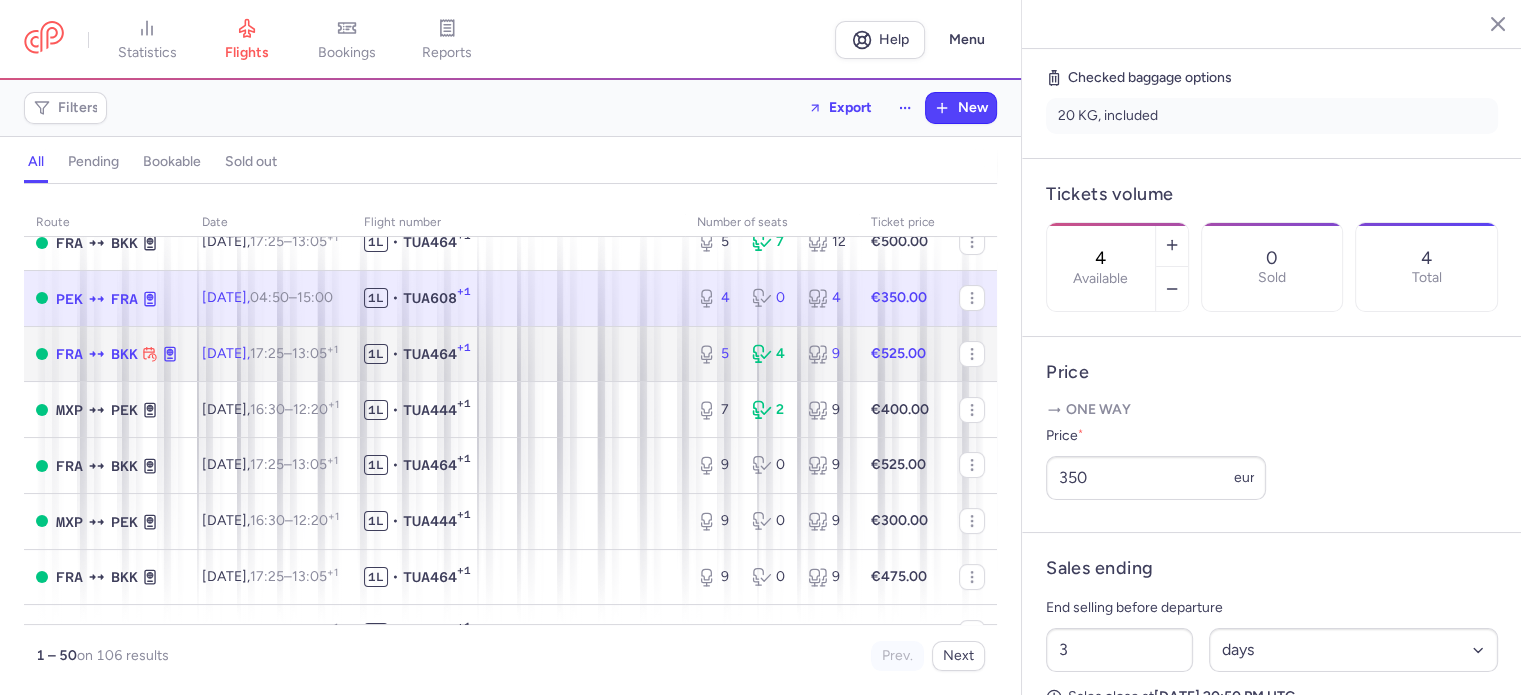 click on "1L • TUA464 +1" 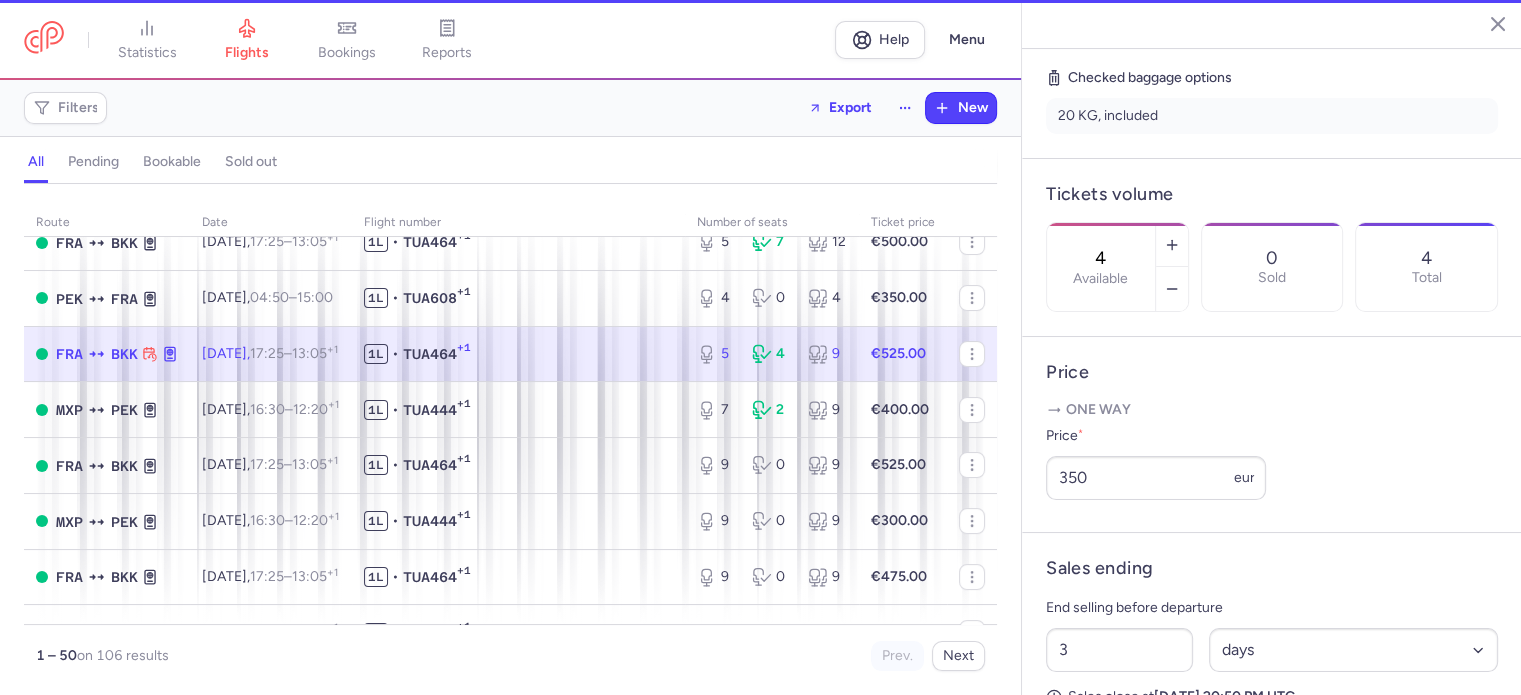 type on "5" 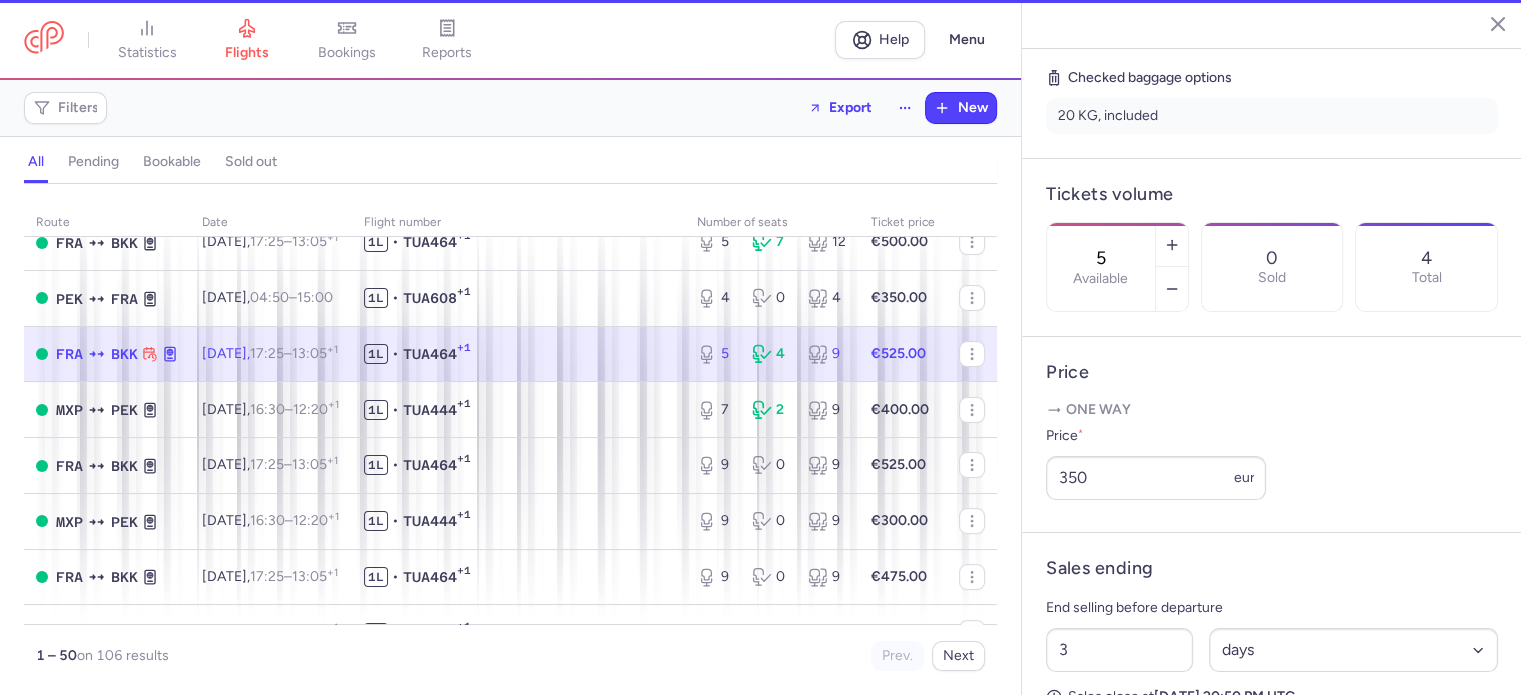 scroll, scrollTop: 500, scrollLeft: 0, axis: vertical 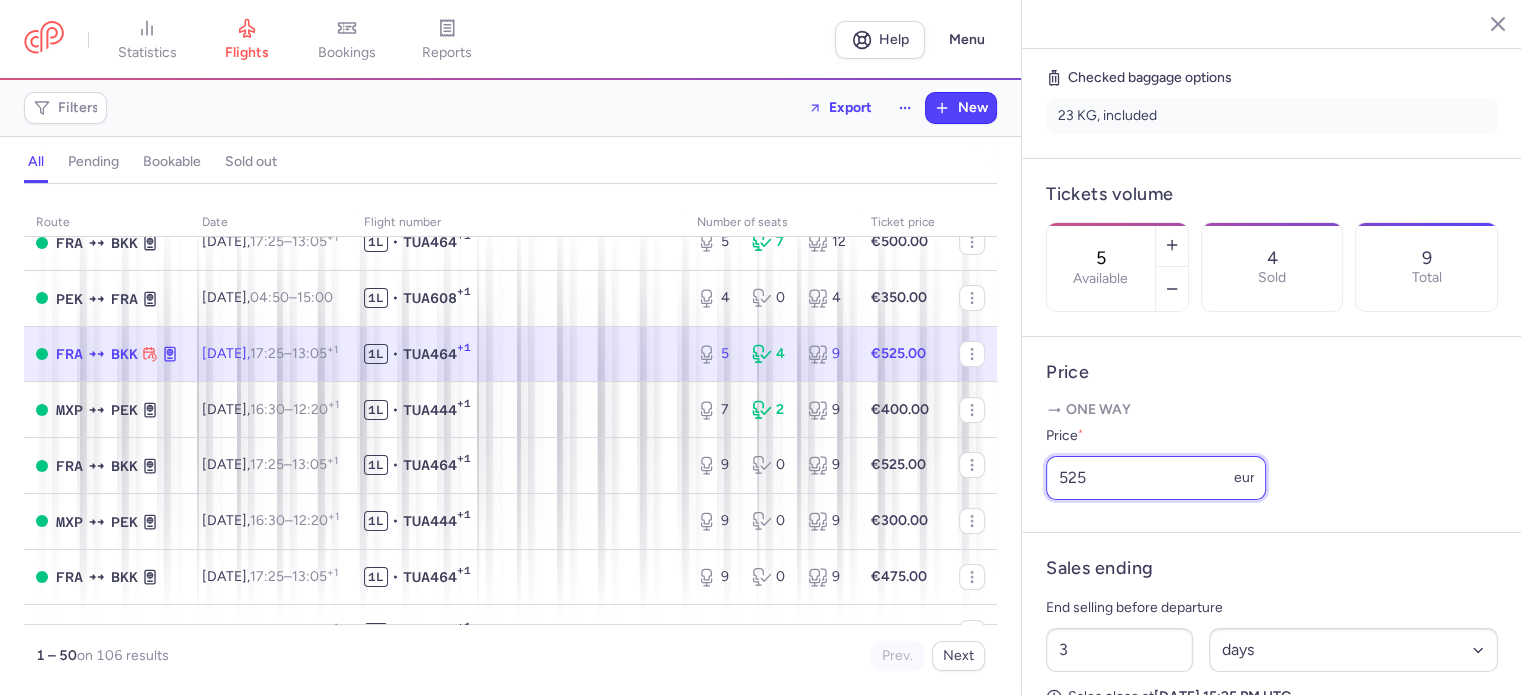 drag, startPoint x: 1069, startPoint y: 501, endPoint x: 1290, endPoint y: 548, distance: 225.94247 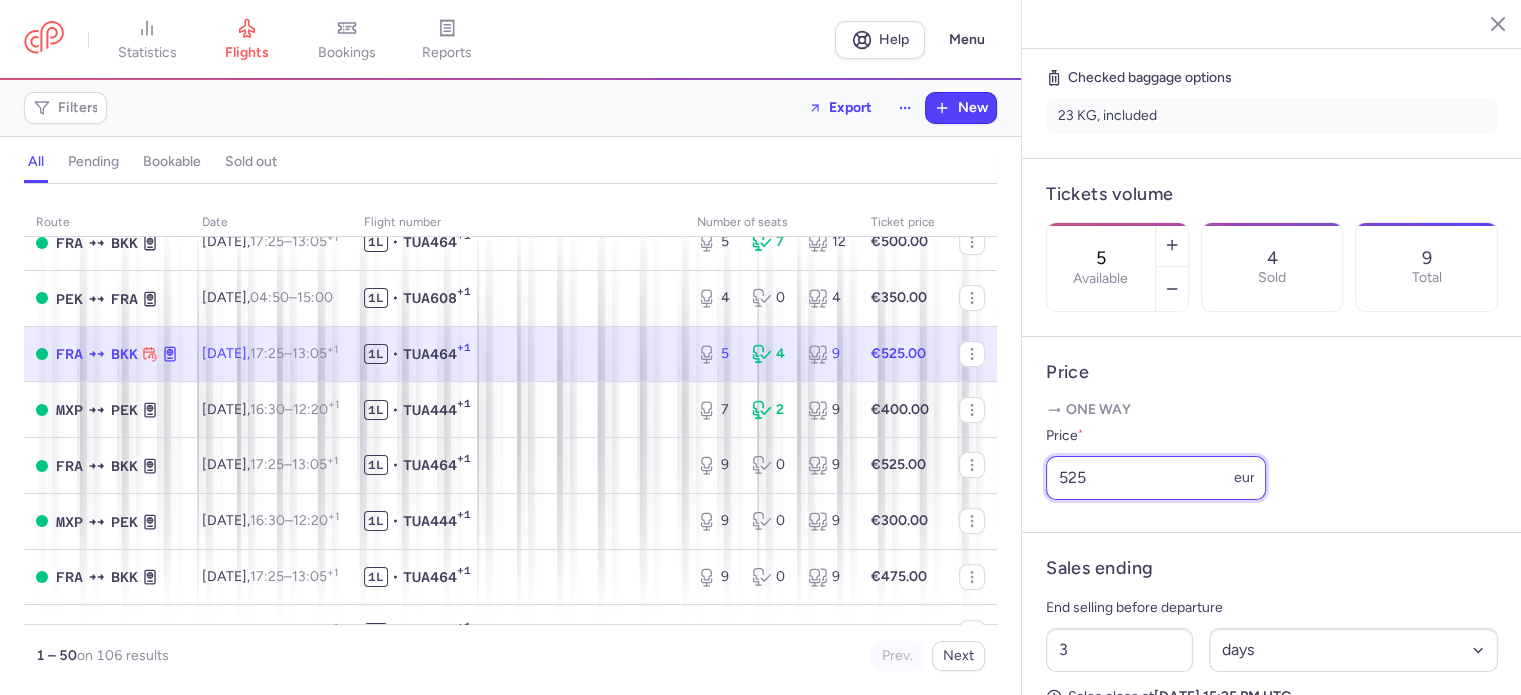 click on "Price  One way  Price  * 525 eur" at bounding box center [1272, 435] 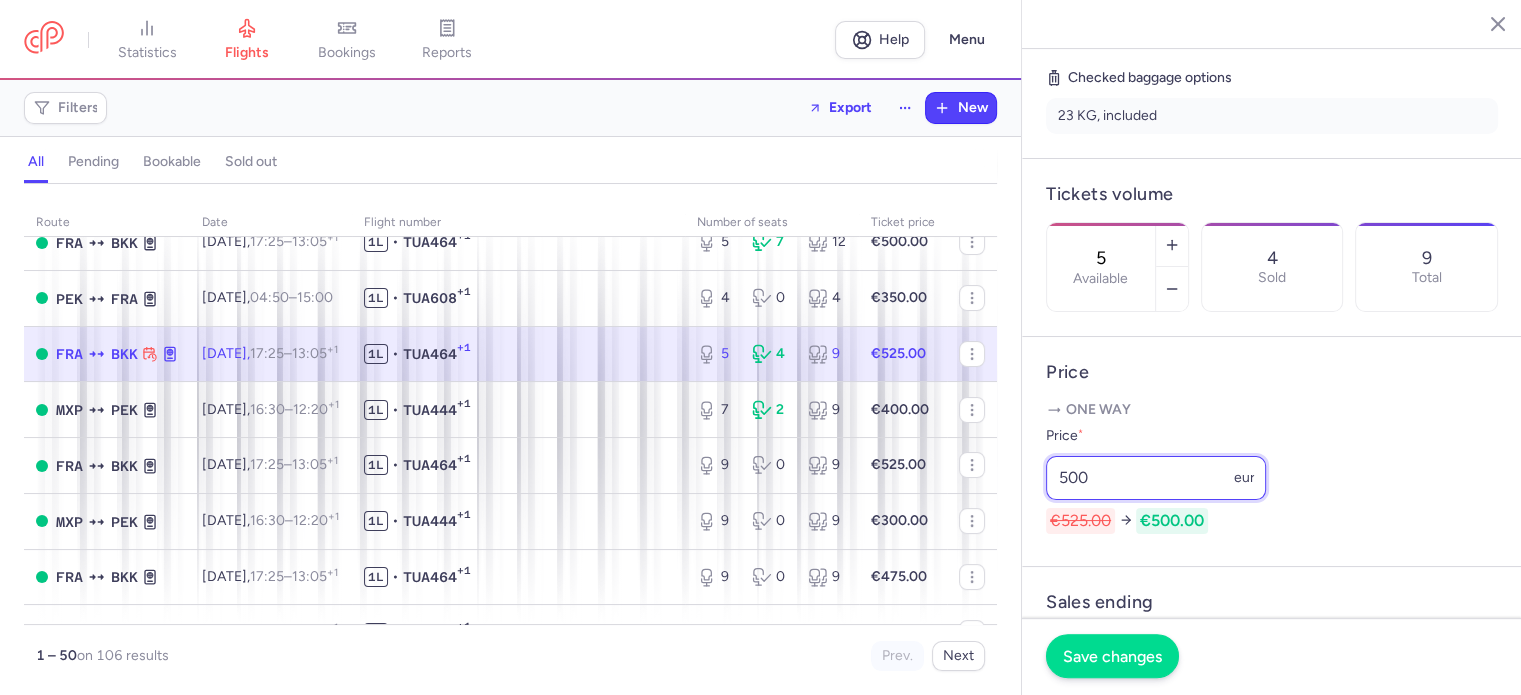 type on "500" 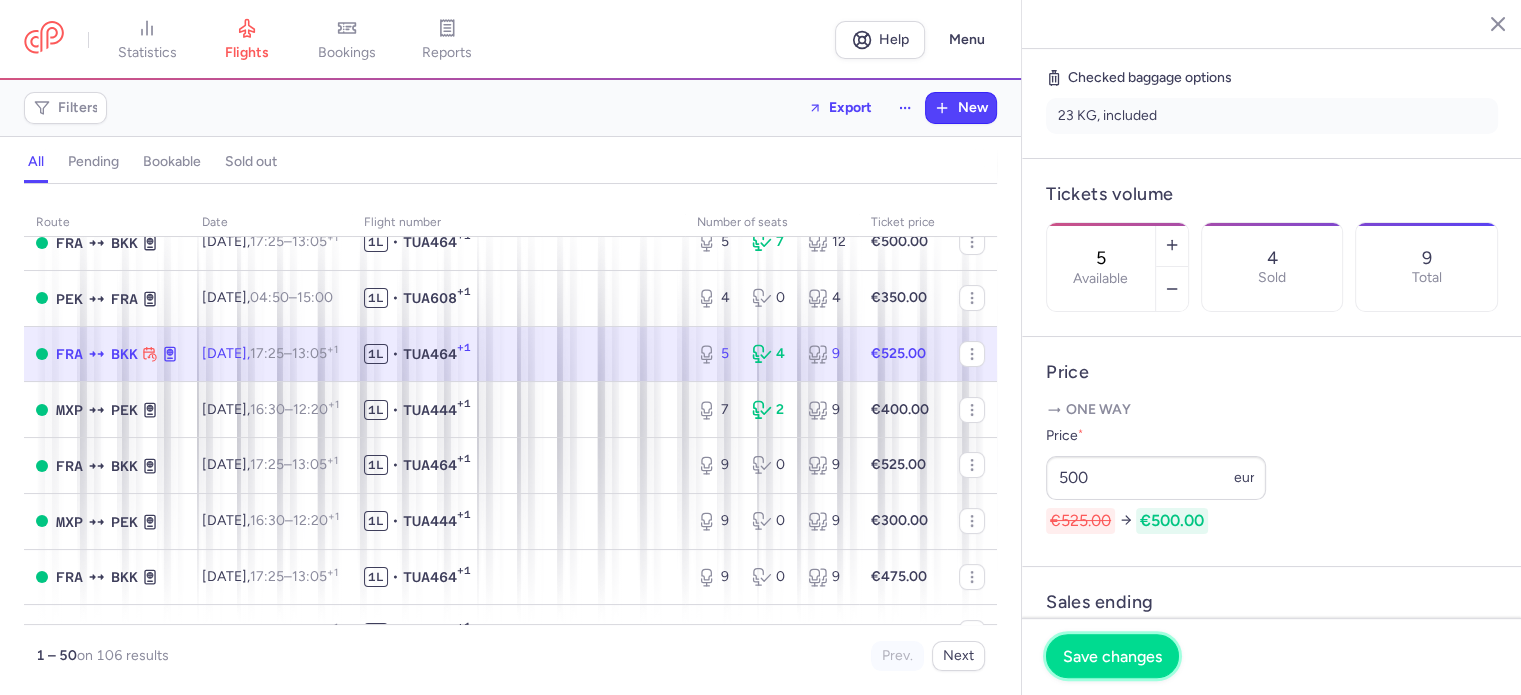 click on "Save changes" at bounding box center (1112, 656) 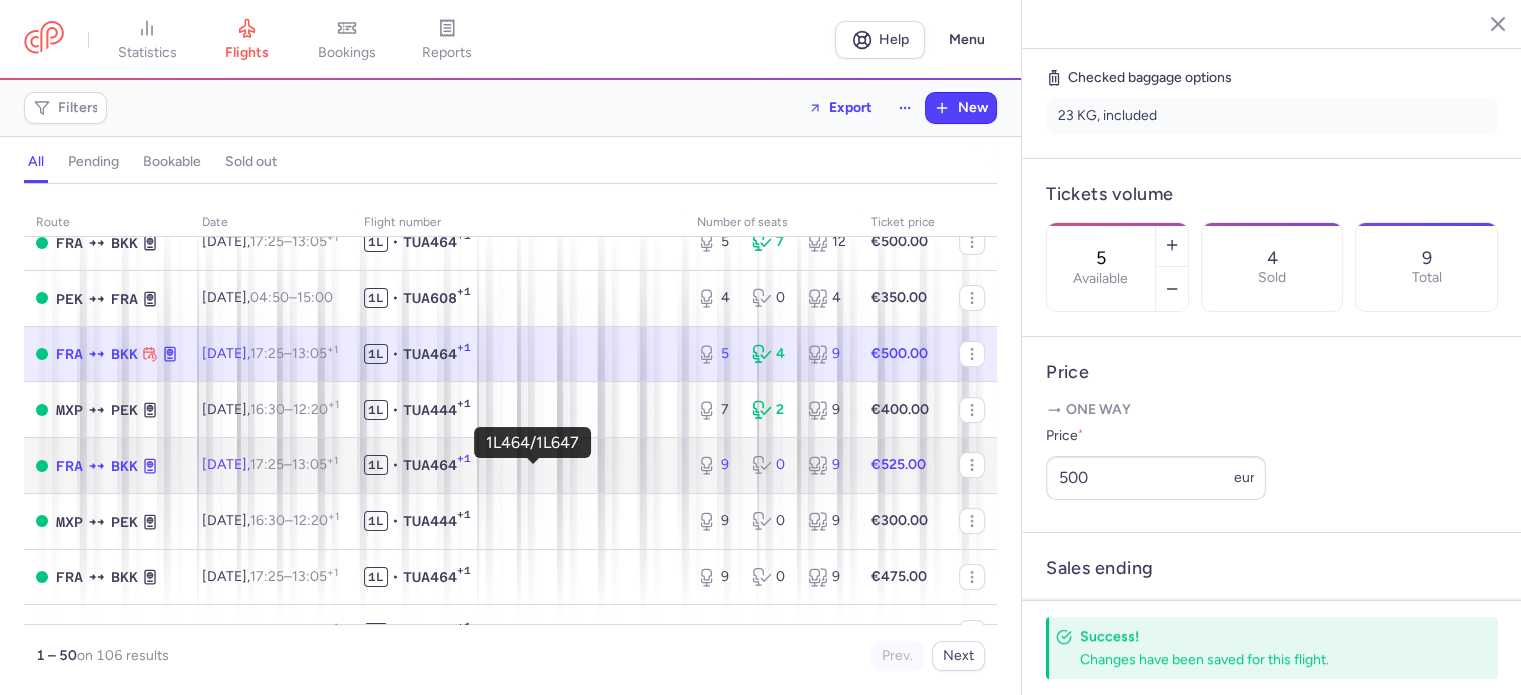 click on "1L • TUA464 +1" 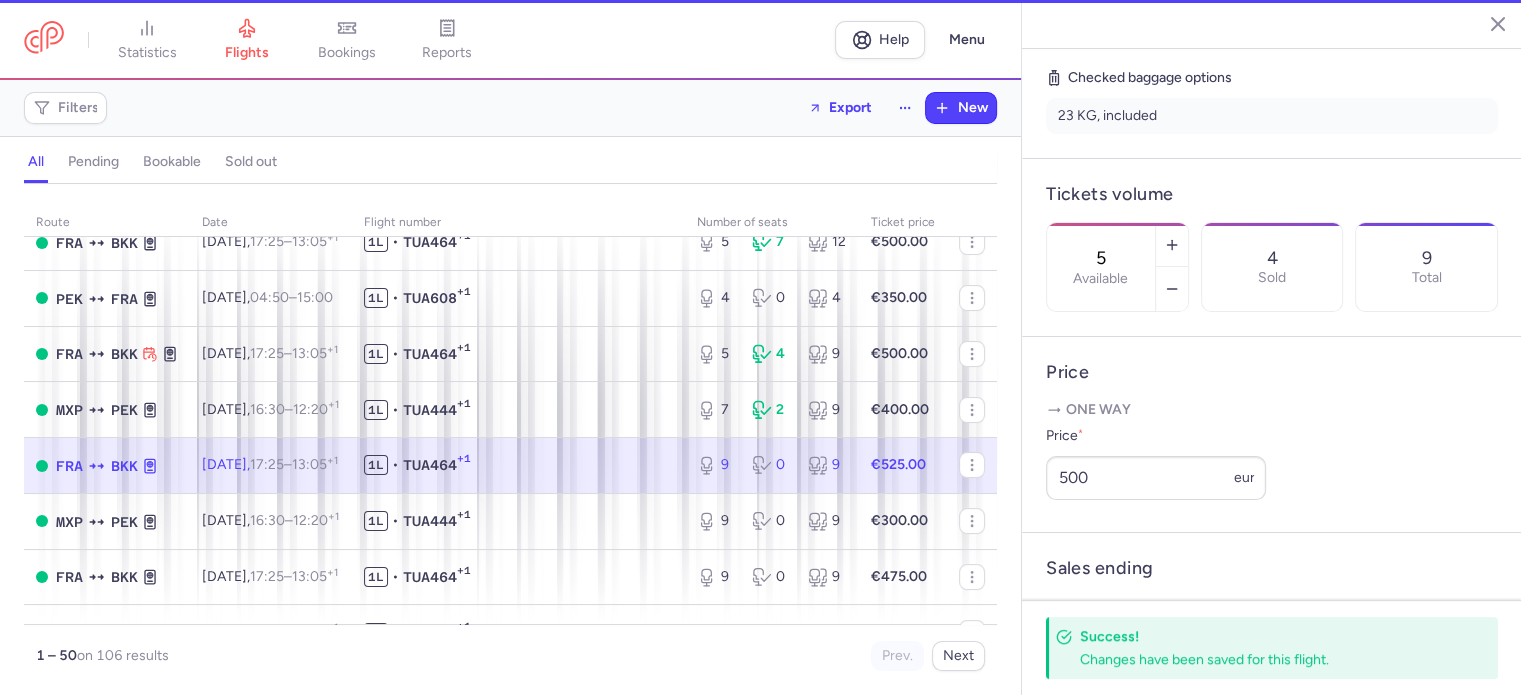 type on "9" 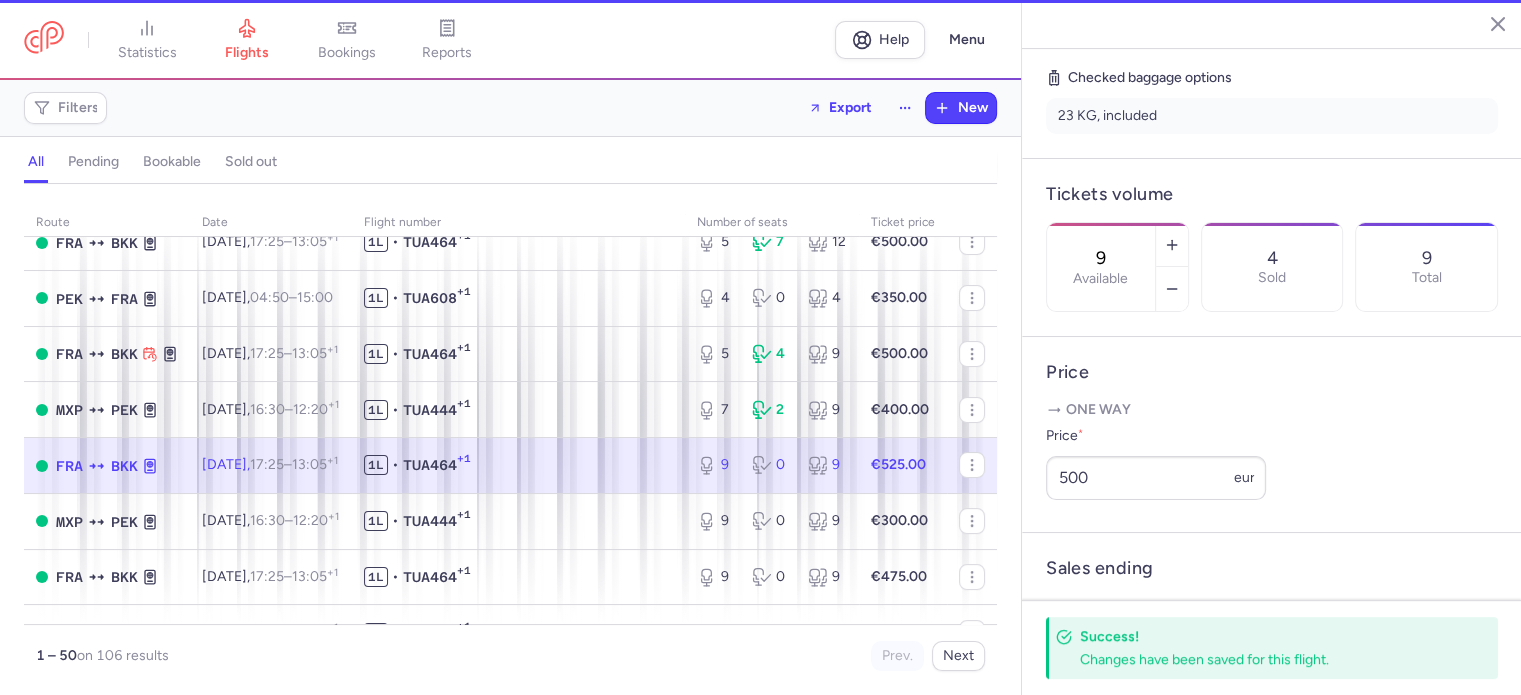 scroll, scrollTop: 484, scrollLeft: 0, axis: vertical 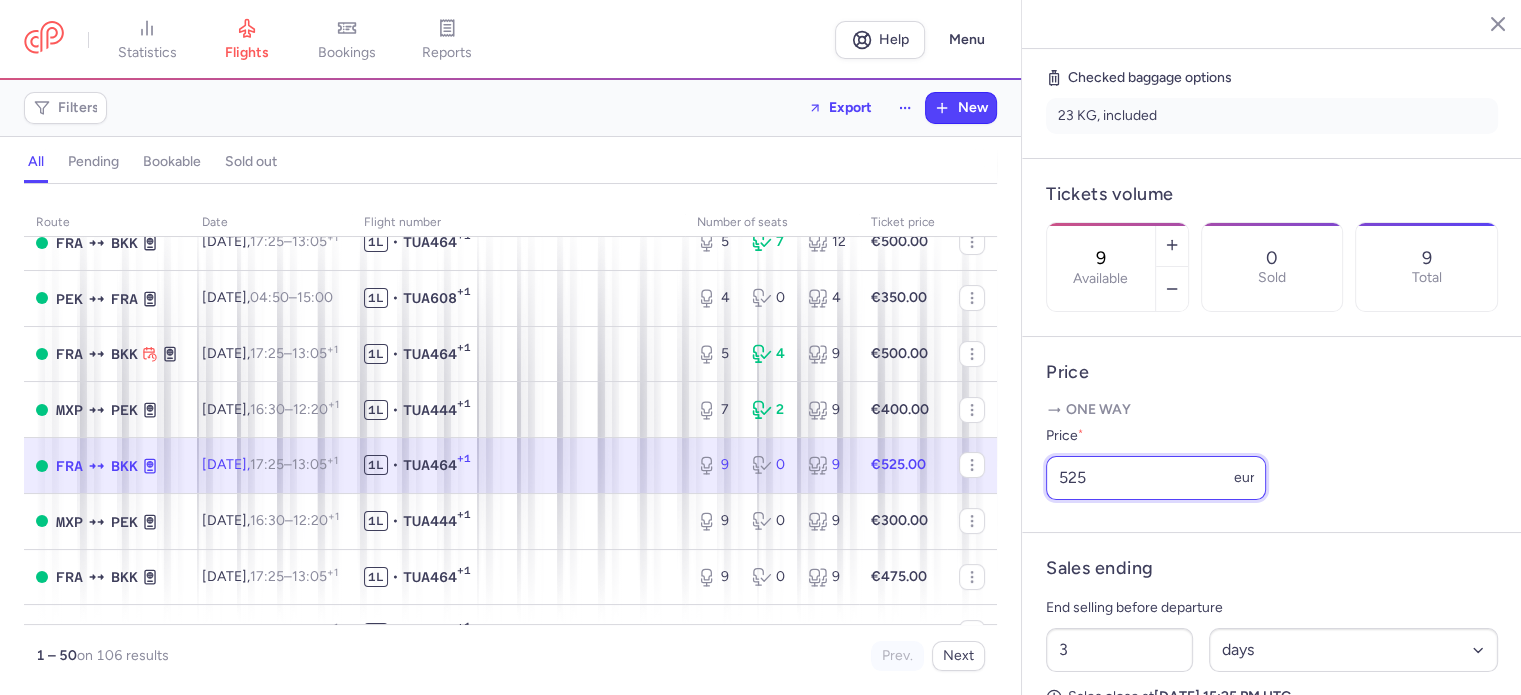drag, startPoint x: 1070, startPoint y: 508, endPoint x: 1535, endPoint y: 608, distance: 475.63116 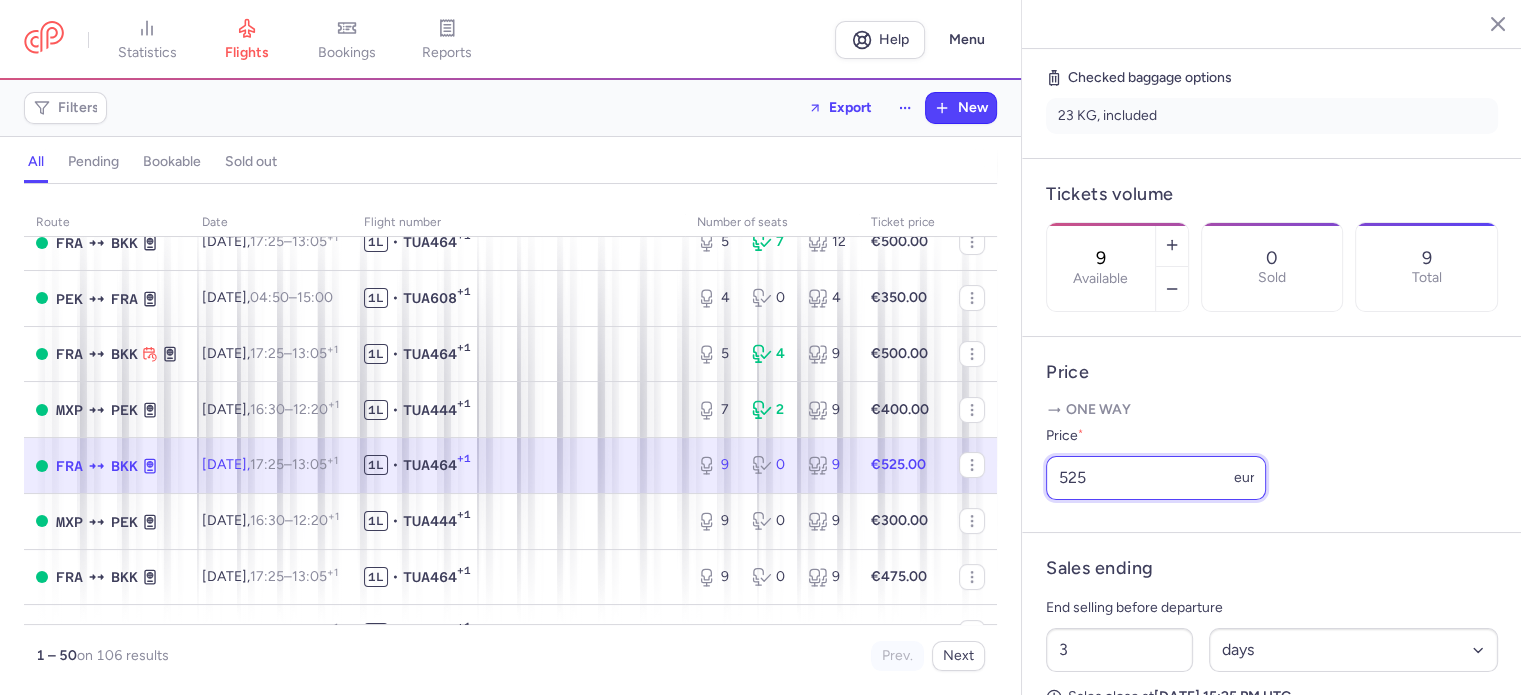 click on "statistics flights bookings reports  Help  Menu Filters  Export  New all pending bookable sold out route date Flight number number of seats Ticket price [DATE]  MXP  PEK [DATE]  16:30  –  12:20  +1 1L • TUA444 +1 2 8 10 €375.00  FRA  BKK [DATE]  17:25  –  13:05  +1 1L • TUA464 +1 0 8 8 €415.00 [DATE]  FRA  BKK [DATE]  17:25  –  13:05  +1 1L • TUA464 +1 5 7 12 €500.00  PEK  FRA [DATE]  04:50  –  15:00  +0 1L • TUA608 +1 4 0 4 €350.00  FRA  BKK [DATE]  17:25  –  13:05  +1 1L • TUA464 +1 5 4 9 €500.00  MXP  PEK [DATE]  16:30  –  12:20  +1 1L • TUA444 +1 7 2 9 €400.00  FRA  BKK [DATE]  17:25  –  13:05  +1 1L • TUA464 +1 9 0 9 €525.00  MXP  PEK [DATE]  16:30  –  12:20  +1 1L • TUA444 +1 9 0 9 €300.00  FRA  BKK [DATE]  17:25  –  13:05  +1 1L • TUA464 +1 9 0 9 €475.00  FRA  BKK [DATE]  17:25  –  13:05  +1 1L • TUA464 +1 9 0 9 €475.00 [DATE]  FRA  BKK [DATE]  17:25  –  13:05  +1 1L •" at bounding box center [760, 0] 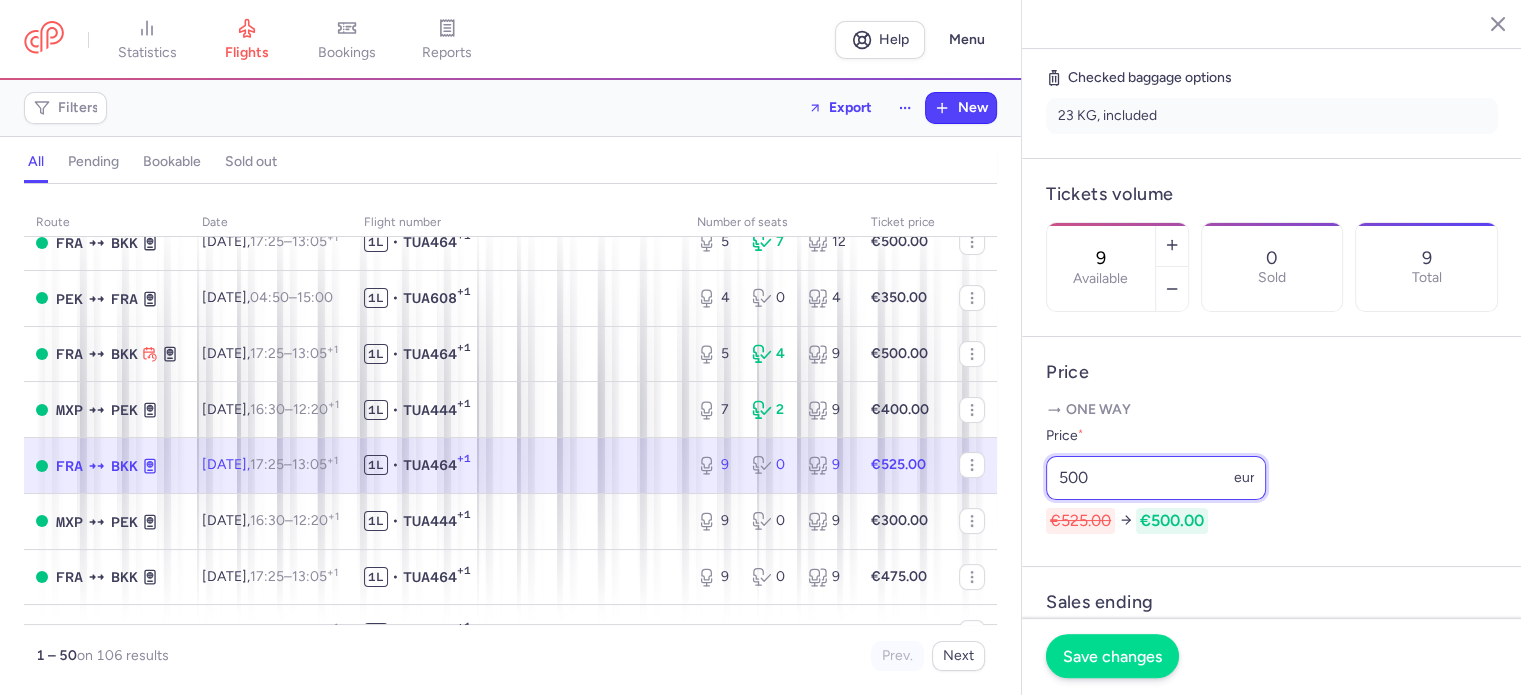 type on "500" 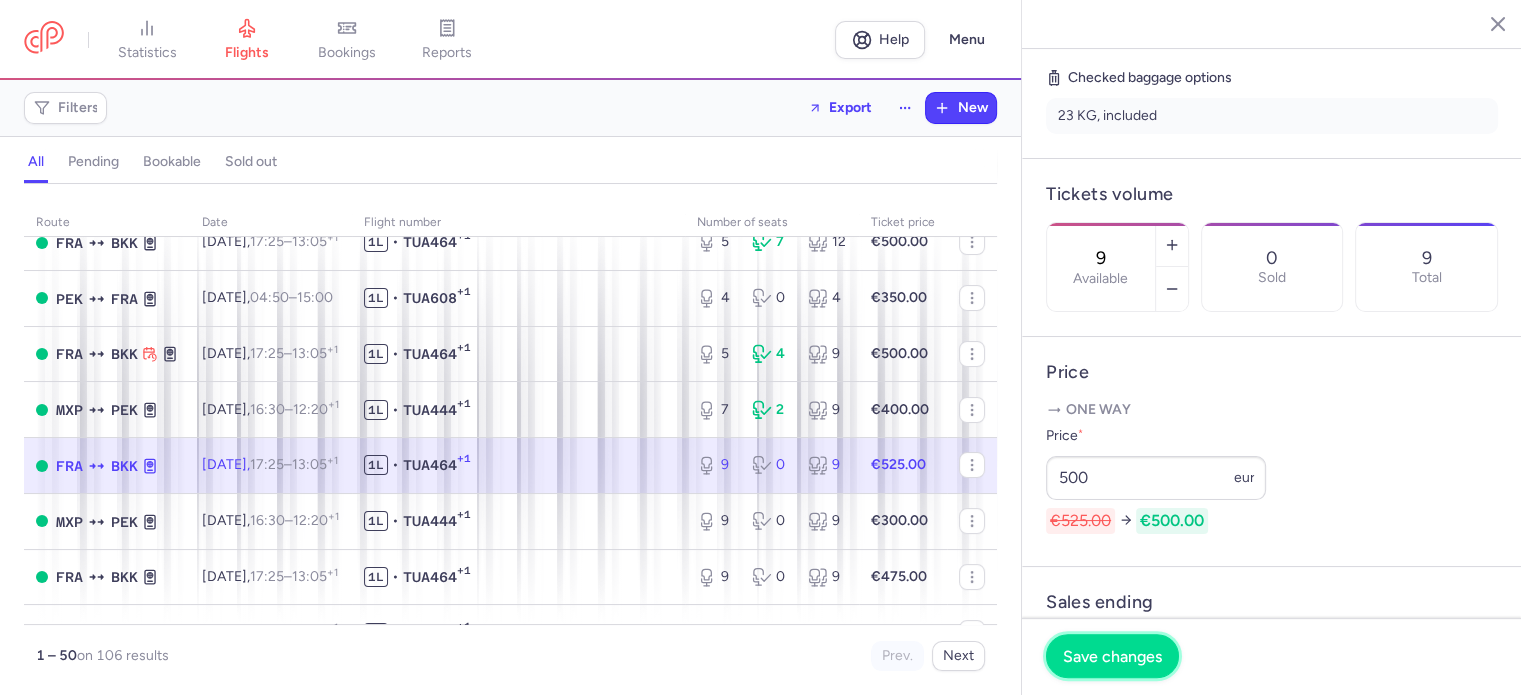 click on "Save changes" at bounding box center [1112, 656] 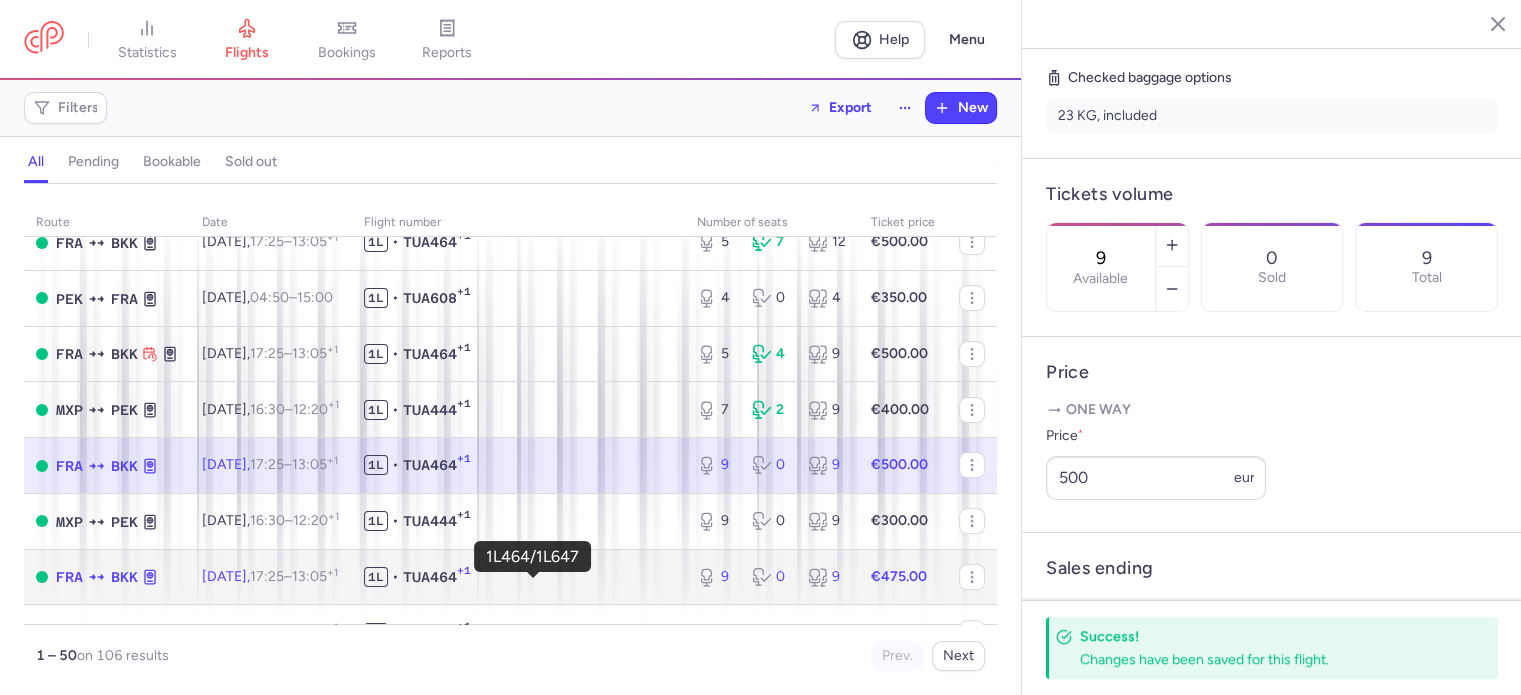 click on "1L • TUA464 +1" 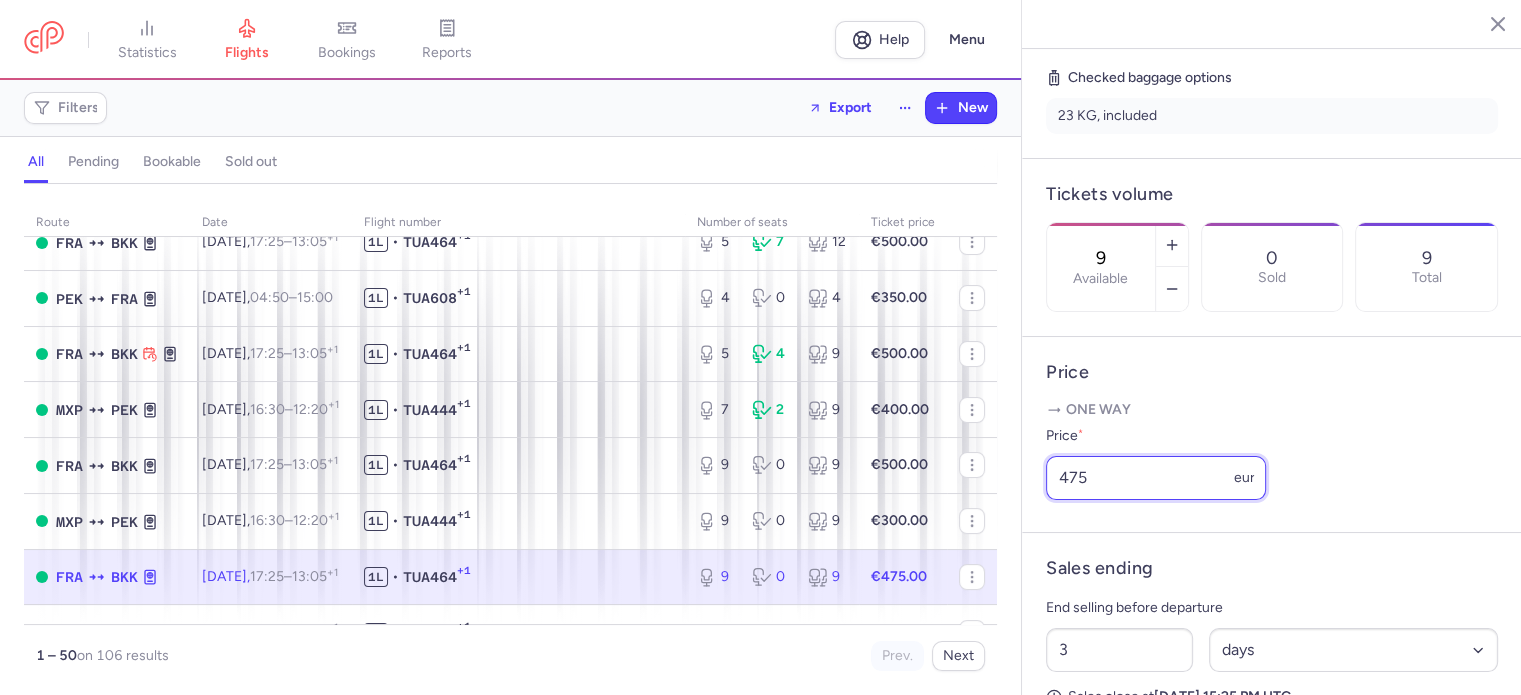 click on "475" at bounding box center [1156, 478] 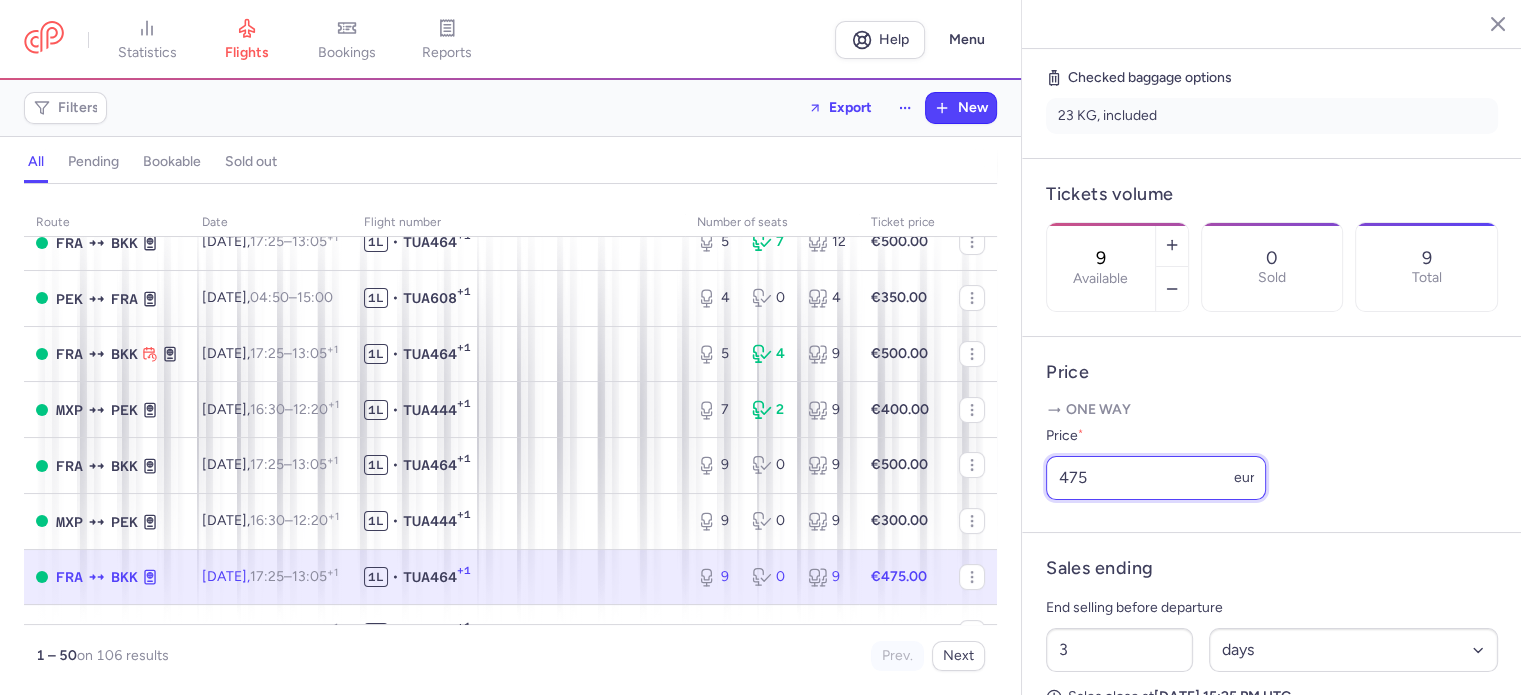 drag, startPoint x: 1069, startPoint y: 507, endPoint x: 1202, endPoint y: 535, distance: 135.91542 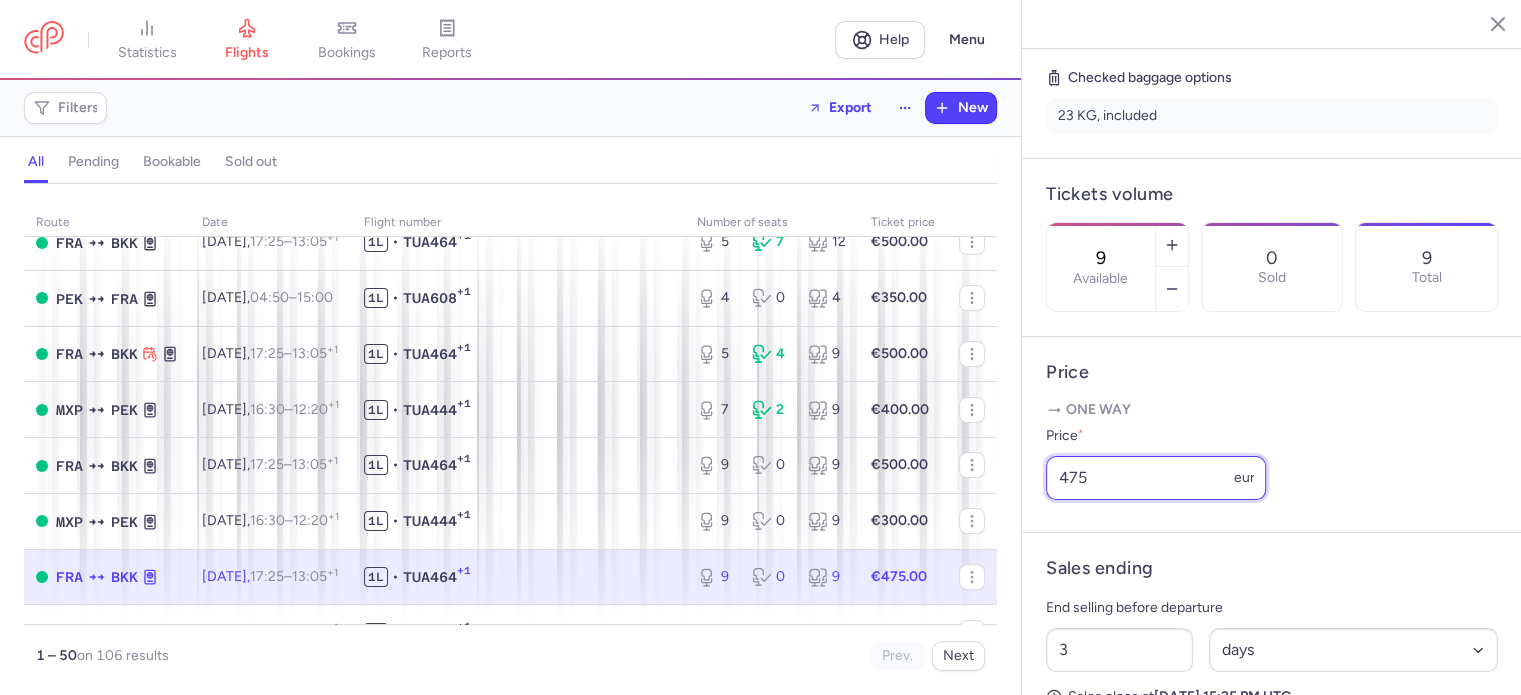 click on "One way  Price  * 475 eur" at bounding box center [1272, 454] 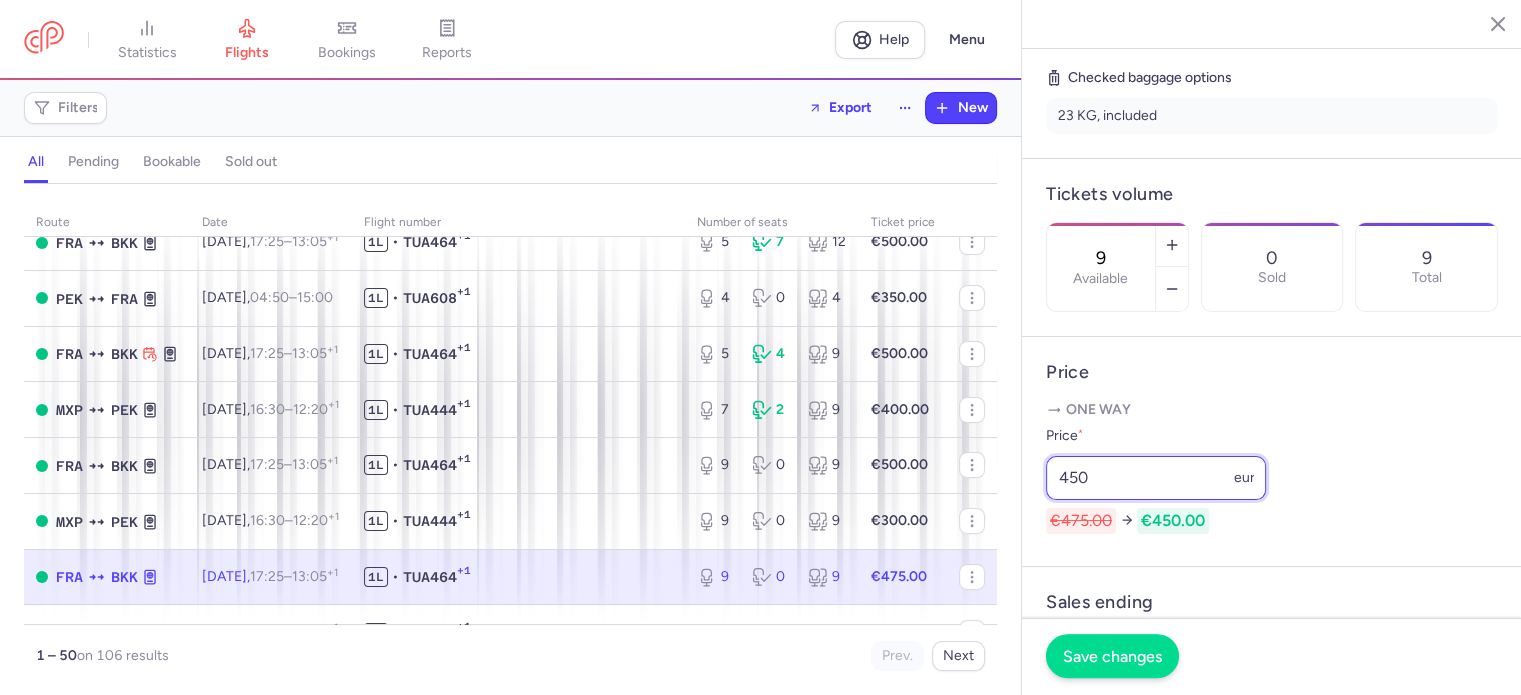 type on "450" 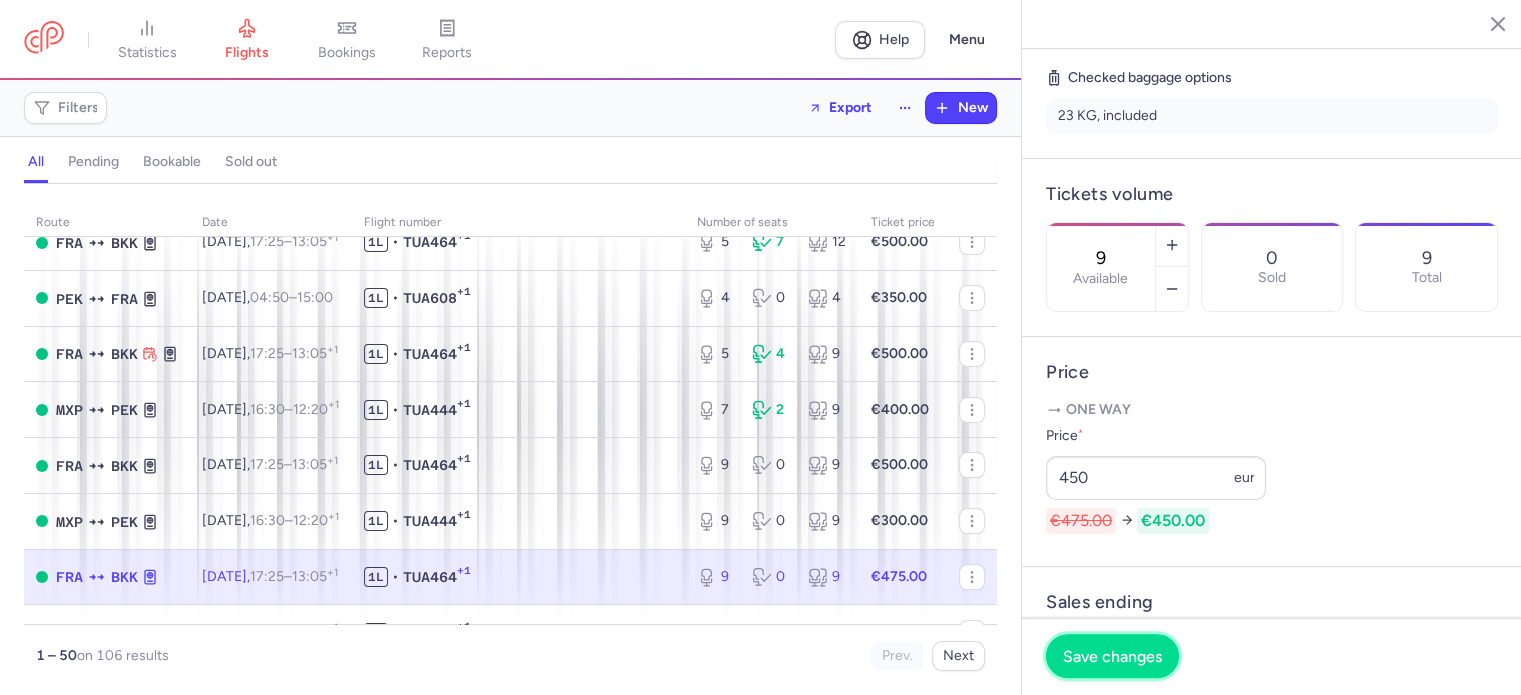 click on "Save changes" at bounding box center [1112, 656] 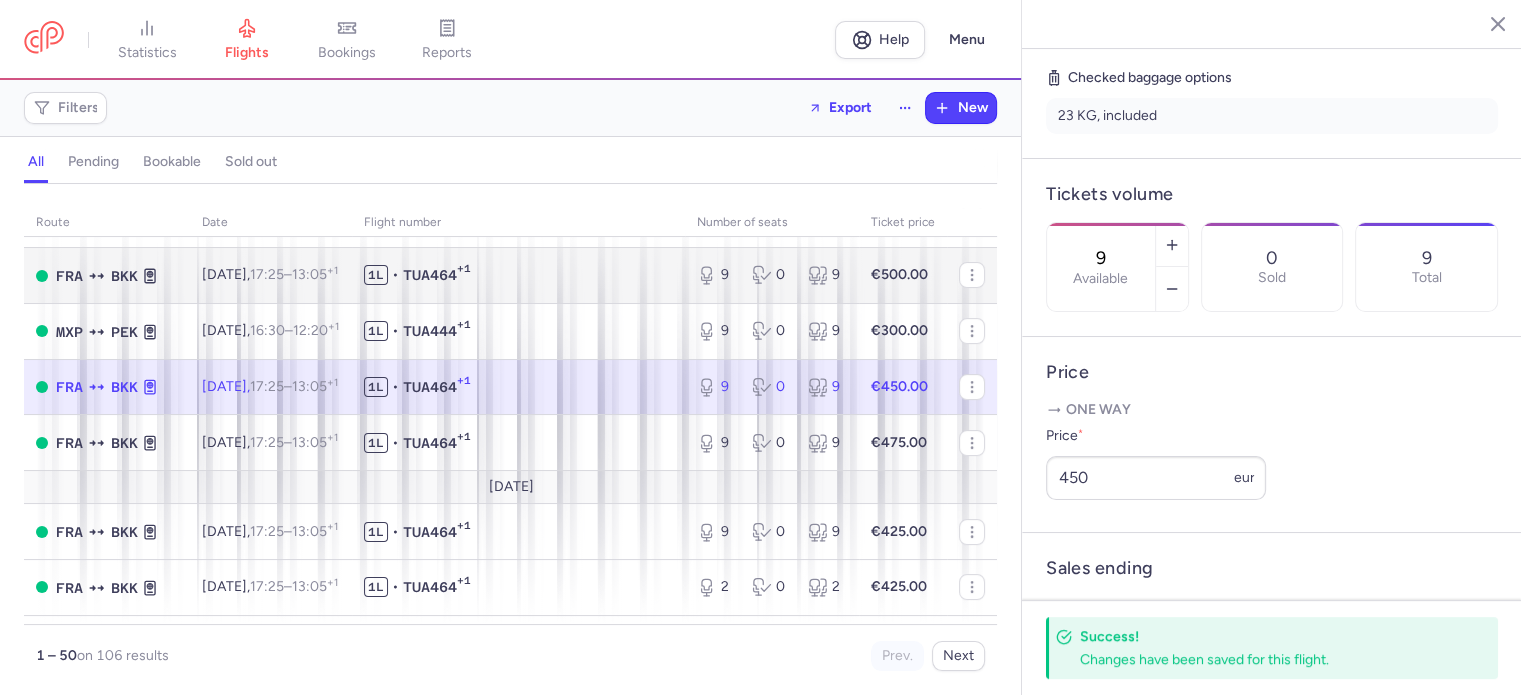 scroll, scrollTop: 400, scrollLeft: 0, axis: vertical 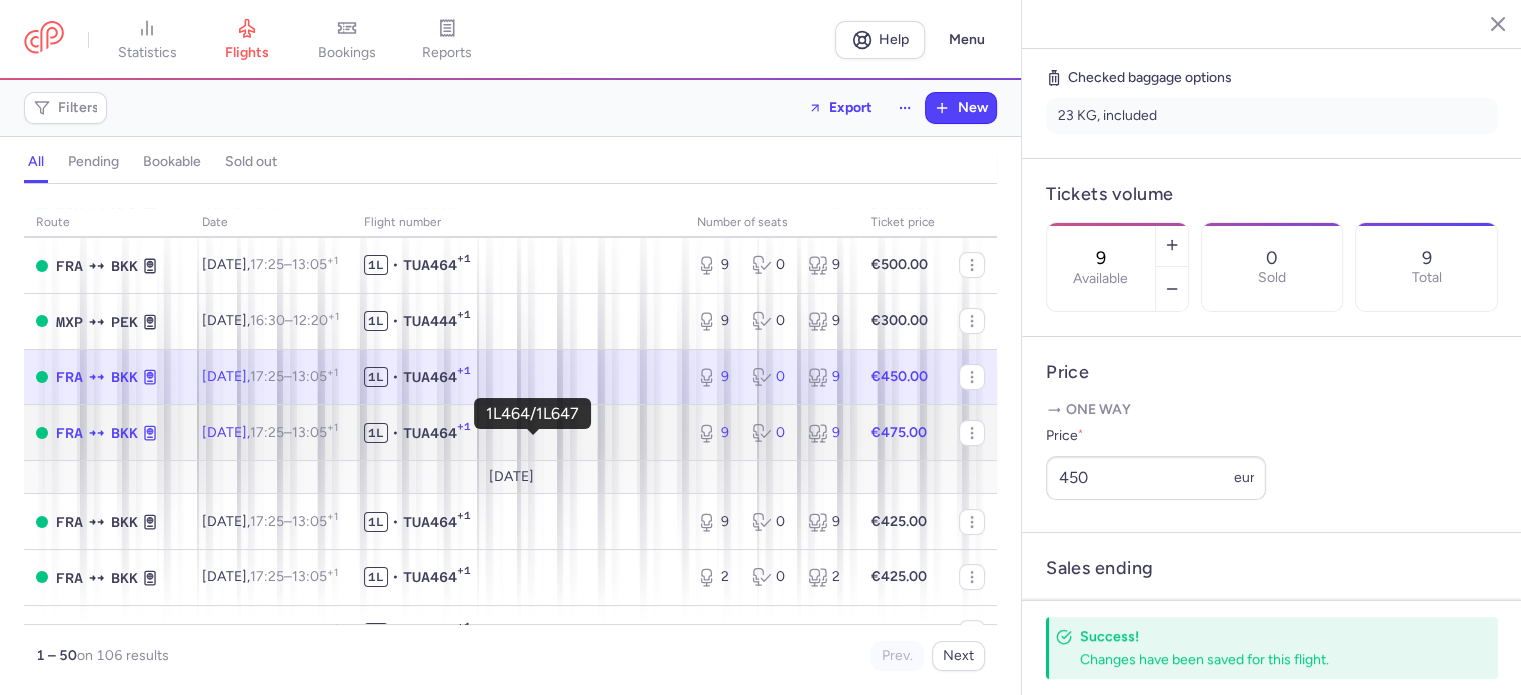 click on "1L • TUA464 +1" 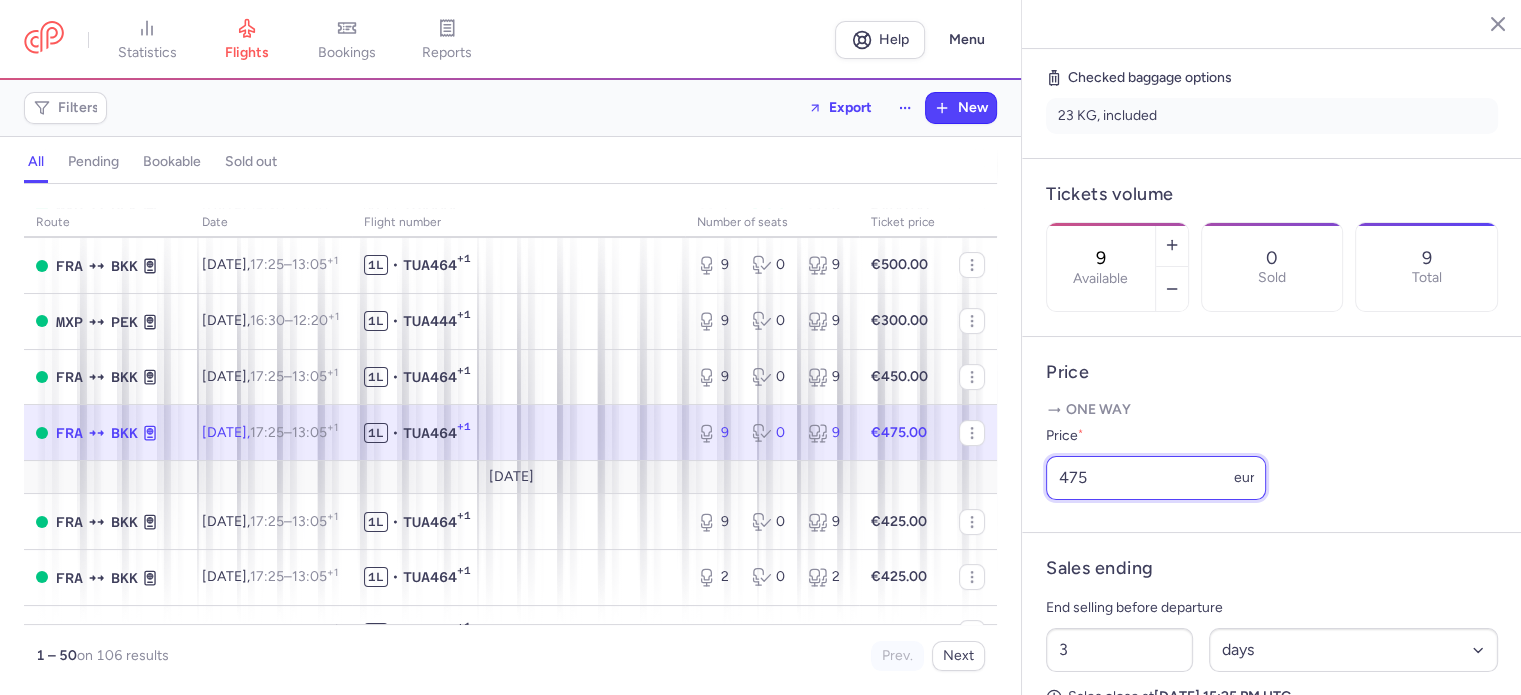 drag, startPoint x: 1068, startPoint y: 507, endPoint x: 1264, endPoint y: 533, distance: 197.71696 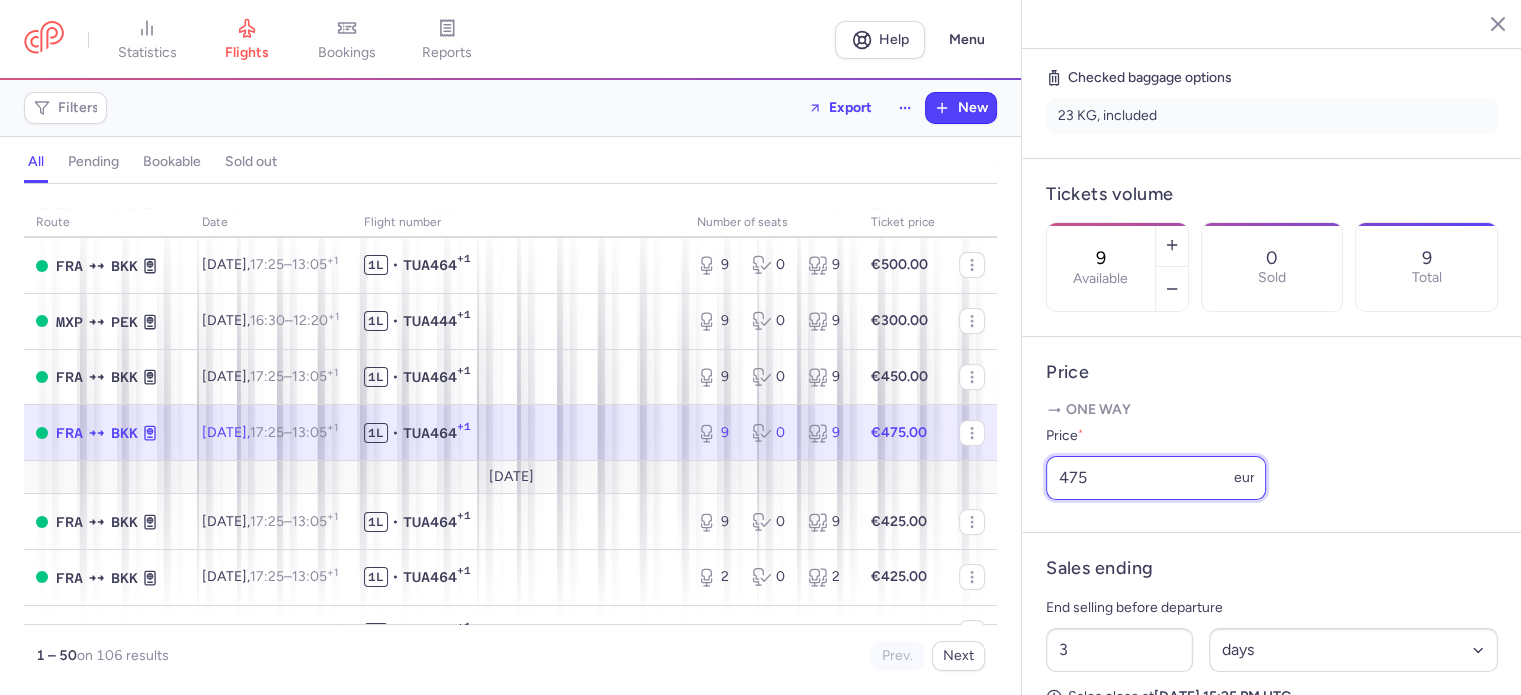 click on "One way  Price  * 475 eur" at bounding box center [1272, 454] 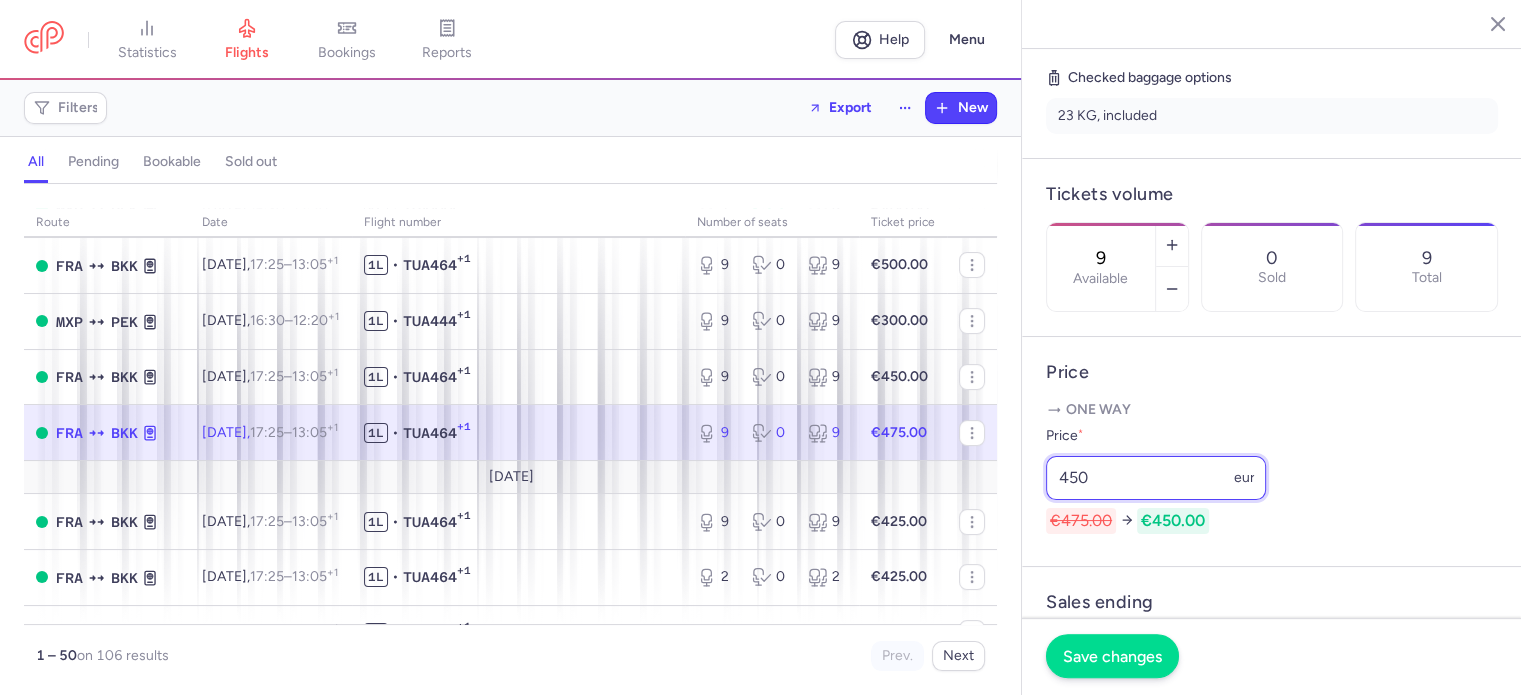 type on "450" 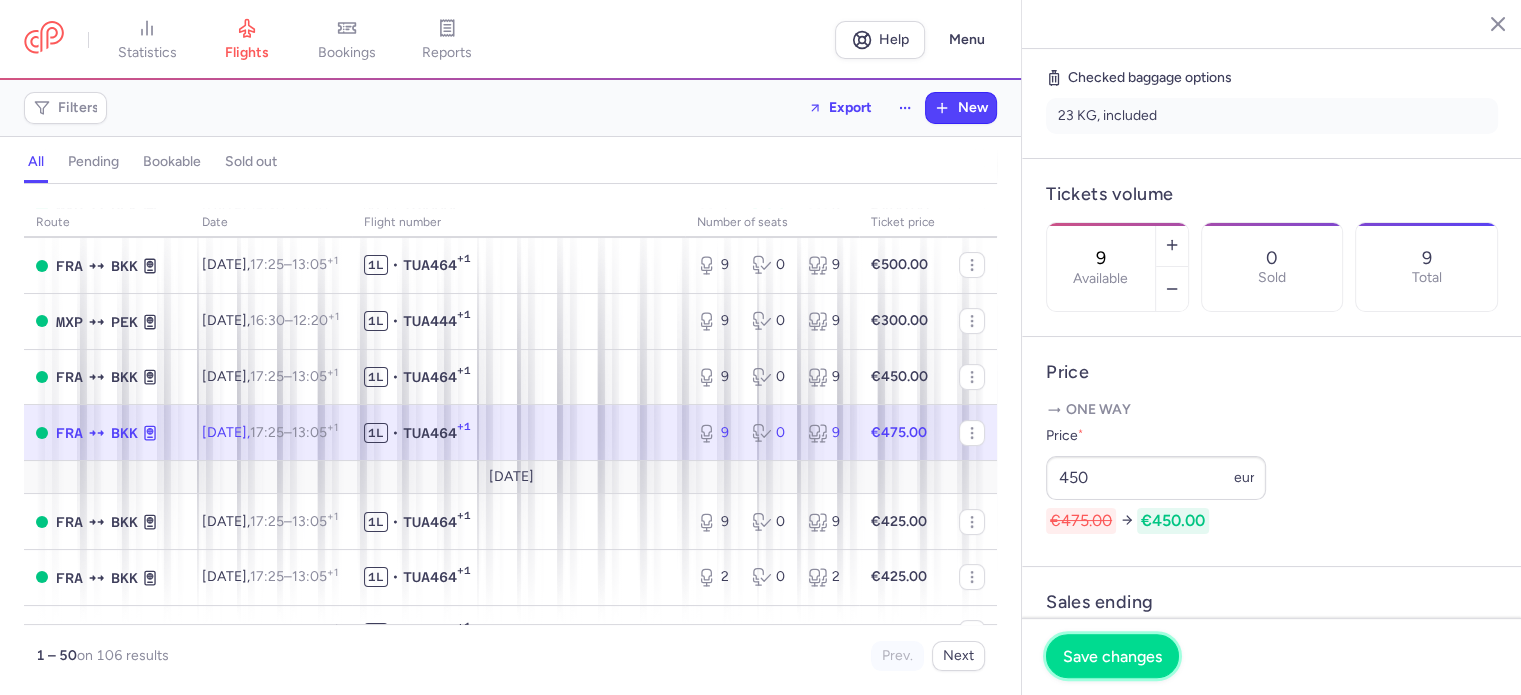 click on "Save changes" at bounding box center [1112, 656] 